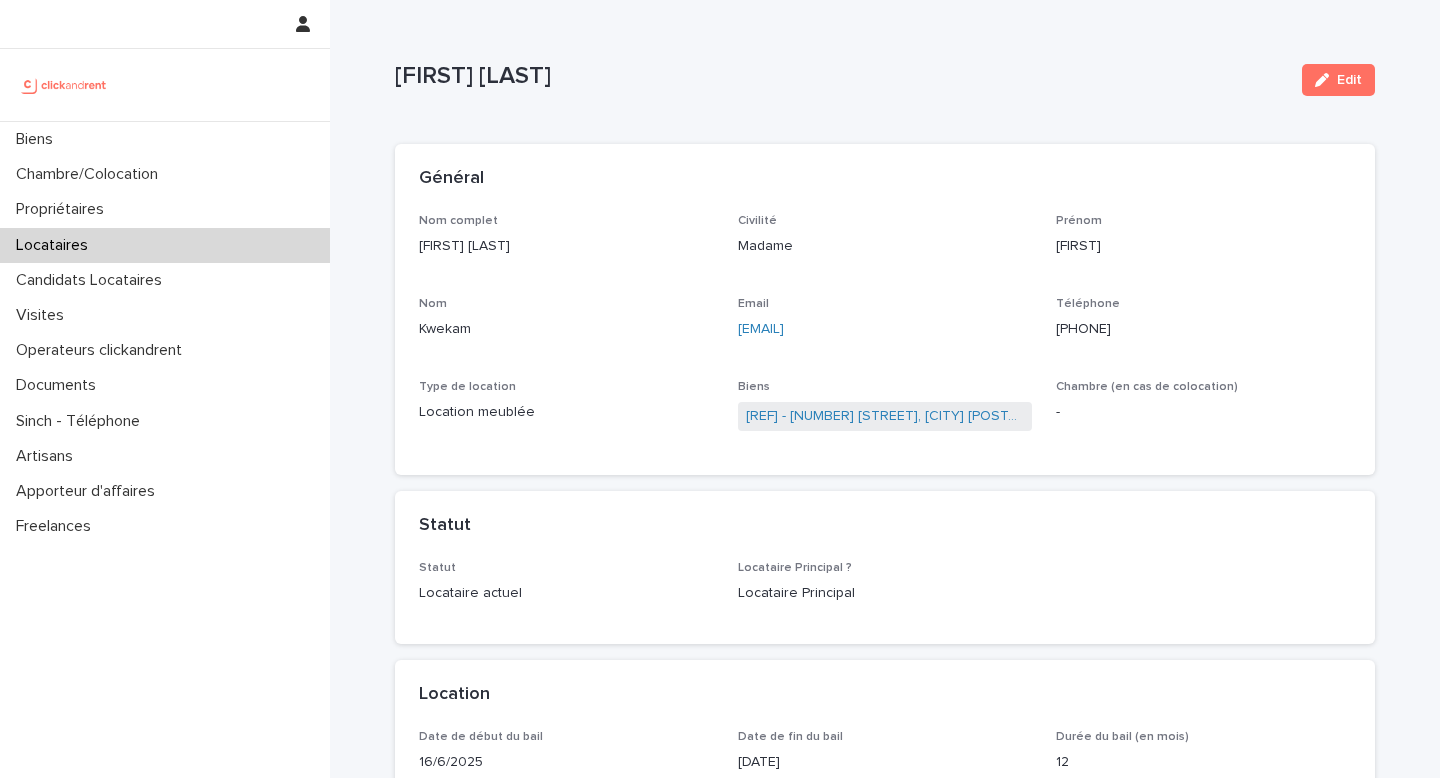 scroll, scrollTop: 0, scrollLeft: 0, axis: both 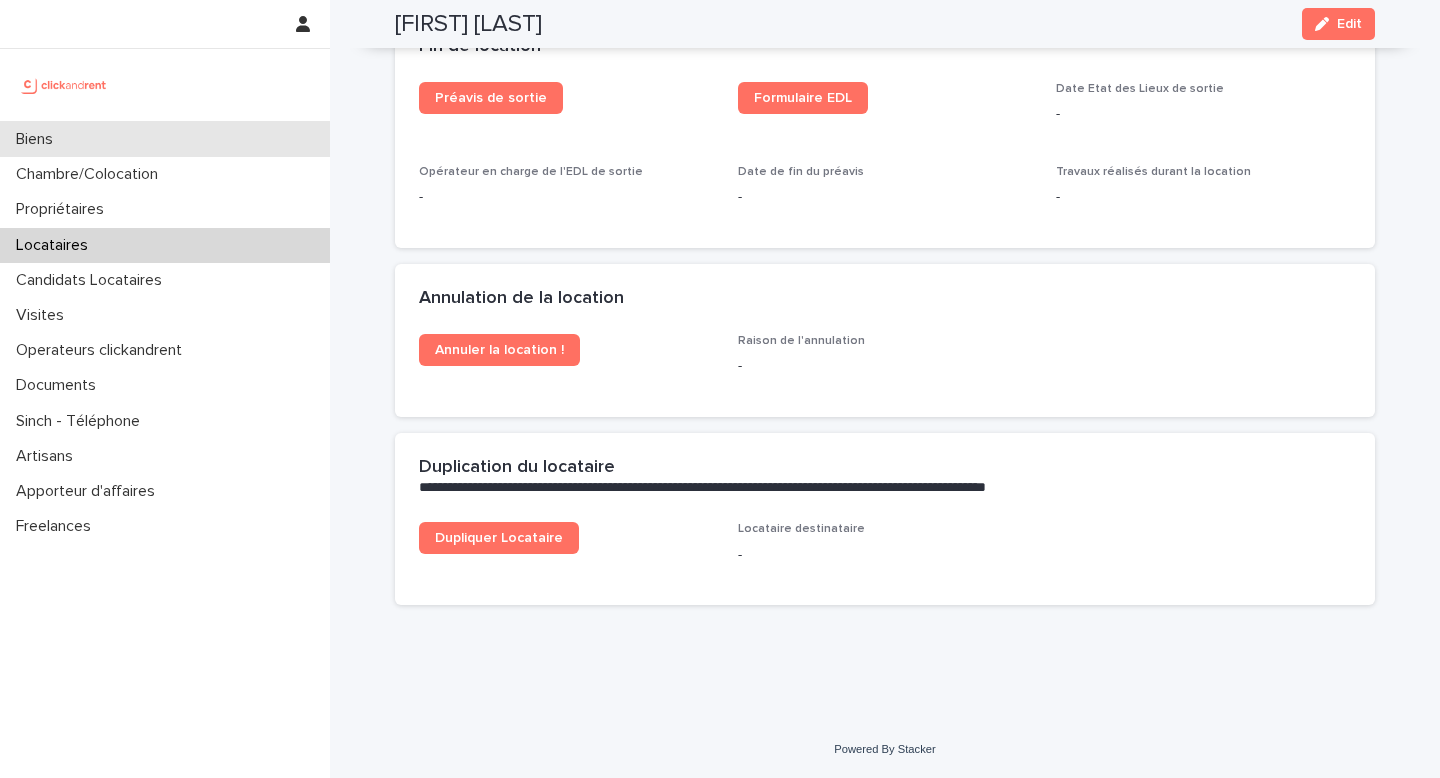 click on "Biens" at bounding box center [165, 139] 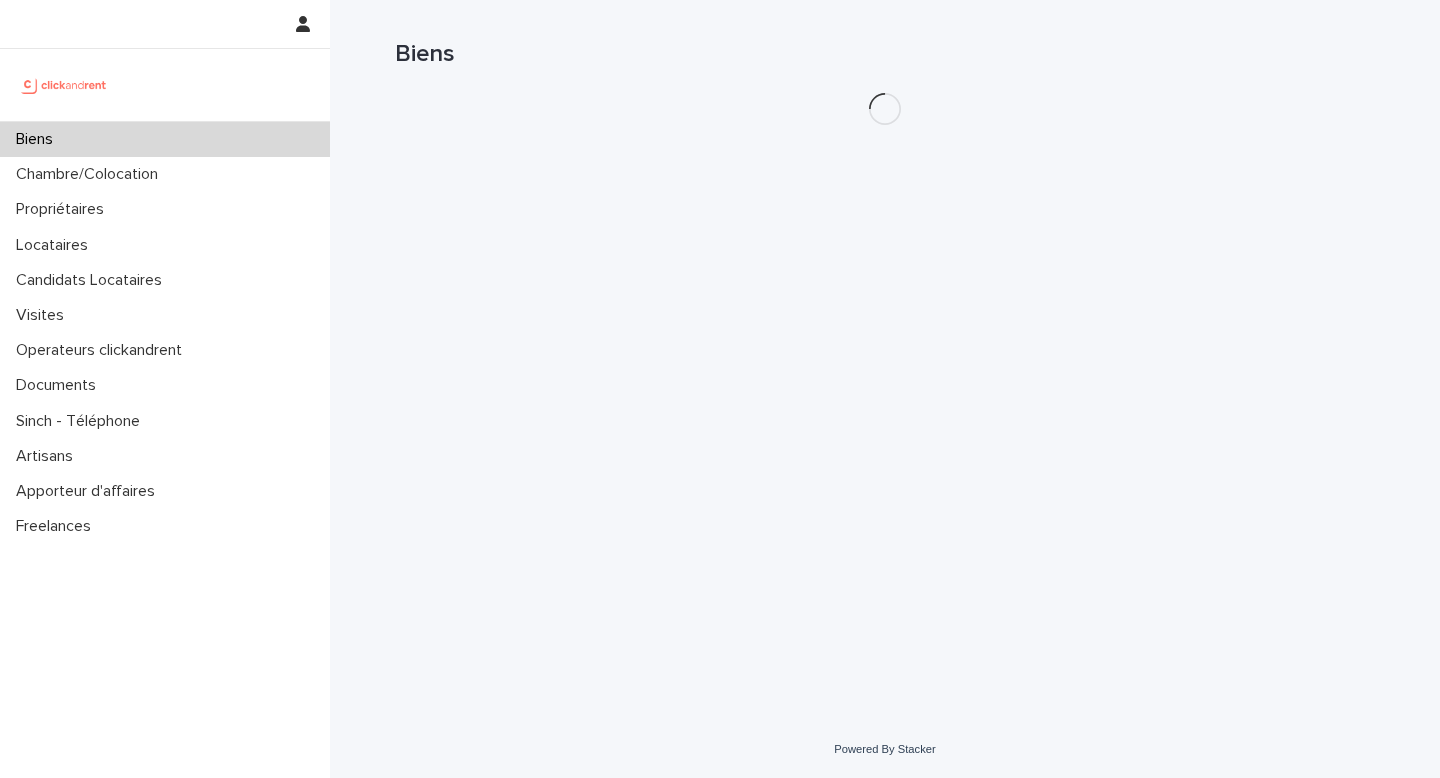 scroll, scrollTop: 0, scrollLeft: 0, axis: both 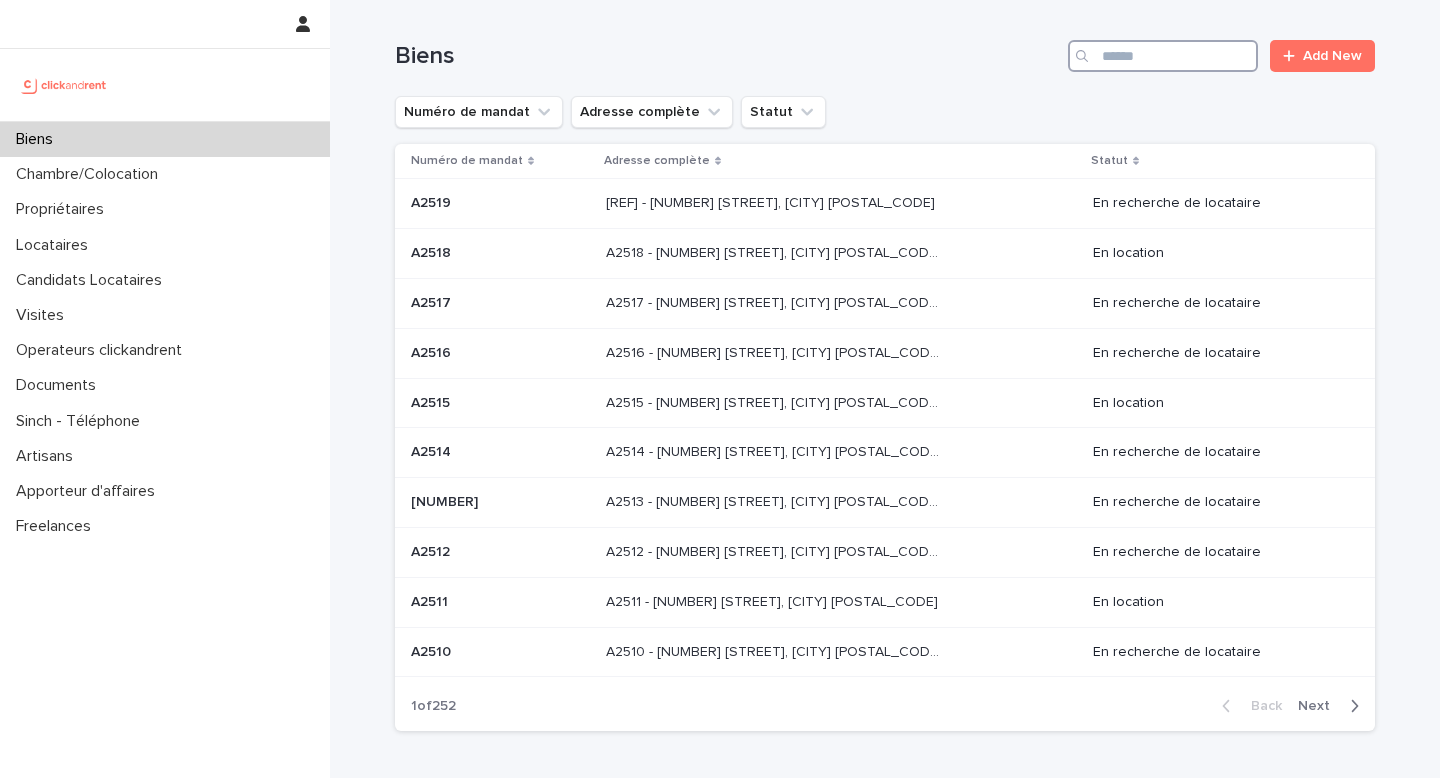 click at bounding box center (1163, 56) 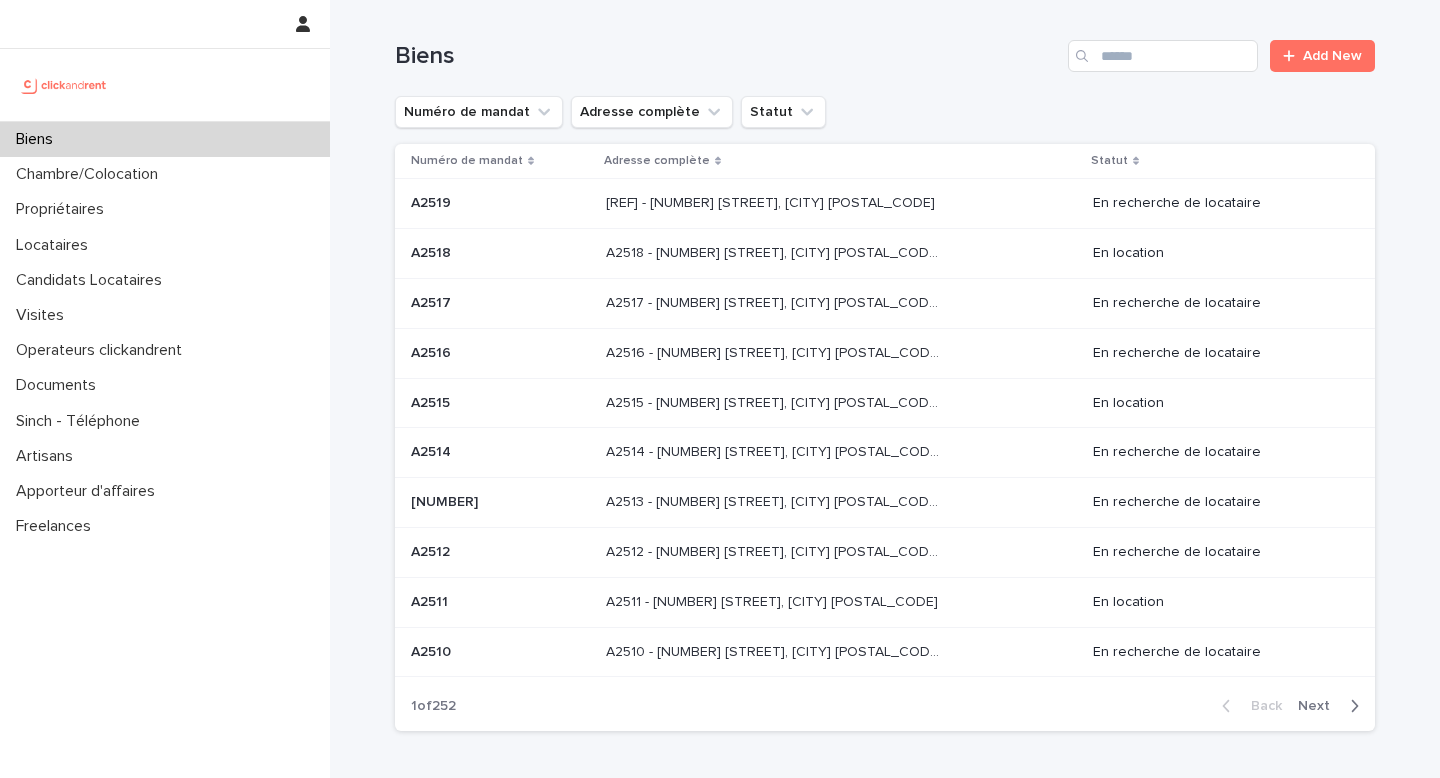 click on "Biens Add New" at bounding box center [885, 48] 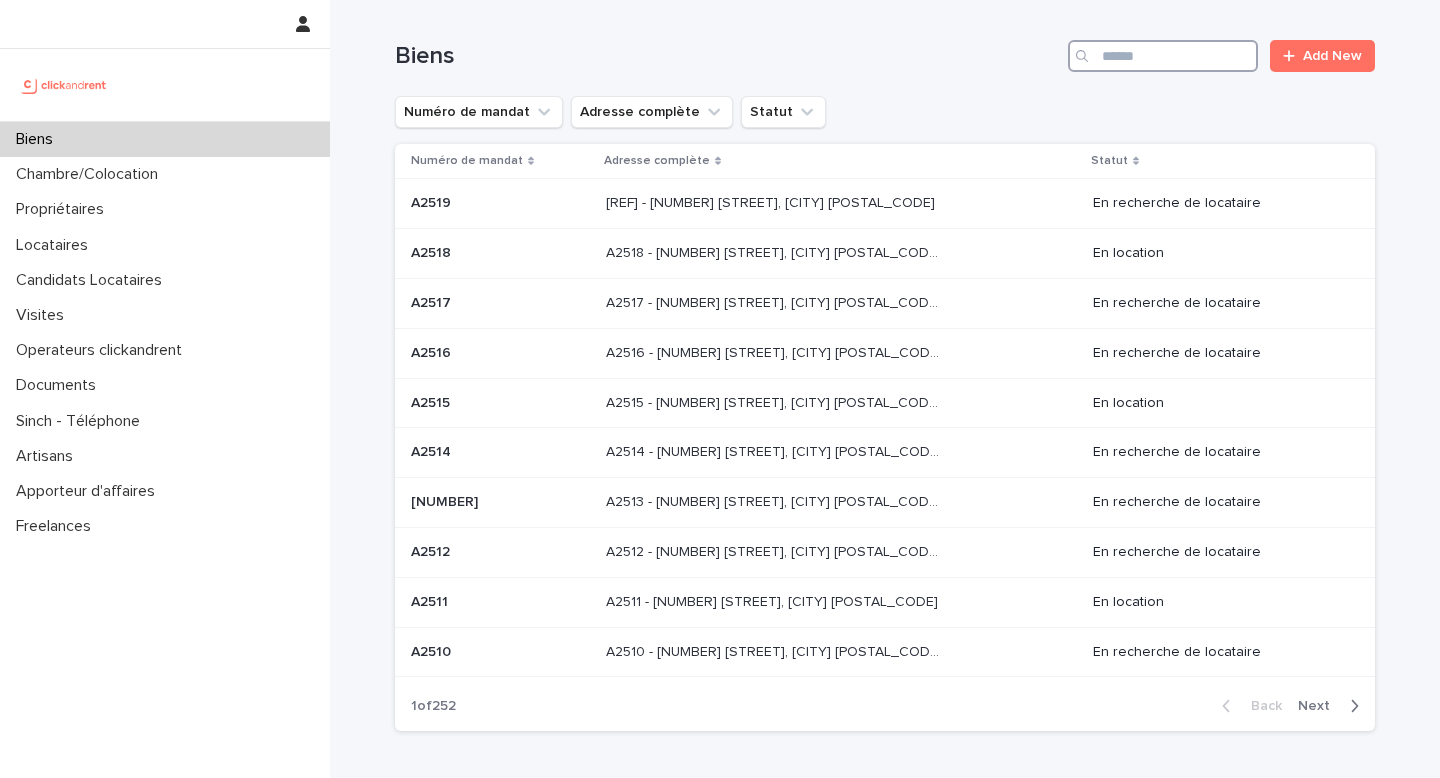 click at bounding box center [1163, 56] 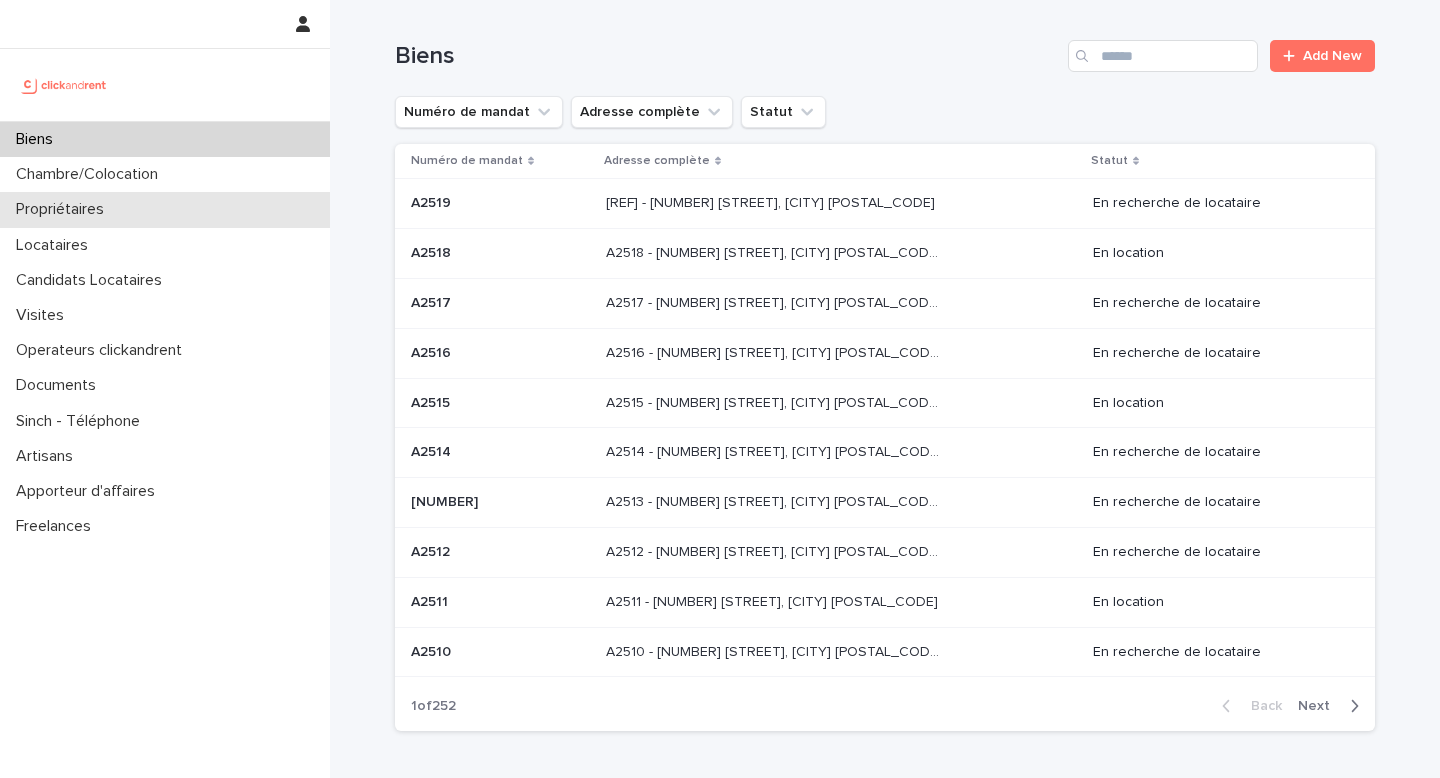 click on "Propriétaires" at bounding box center (165, 209) 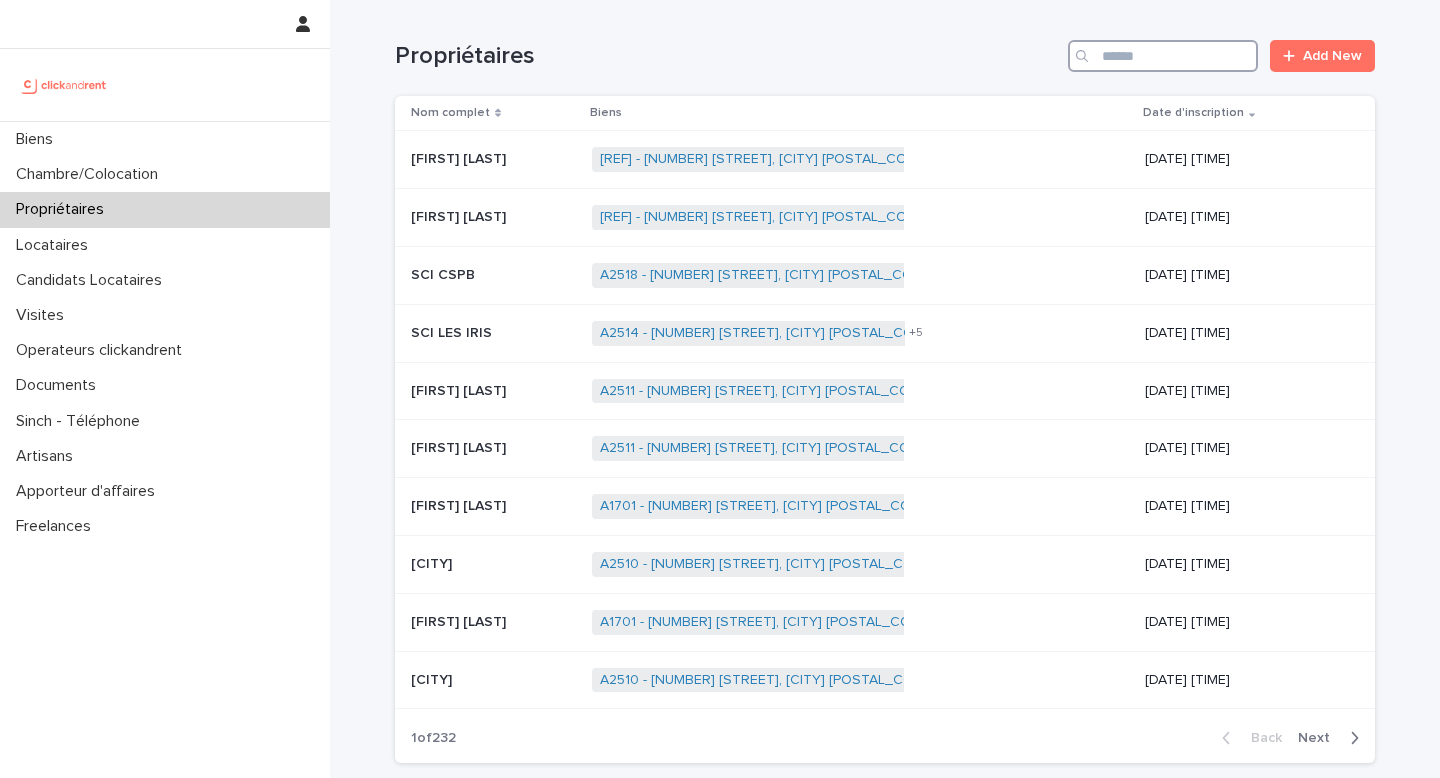click at bounding box center [1163, 56] 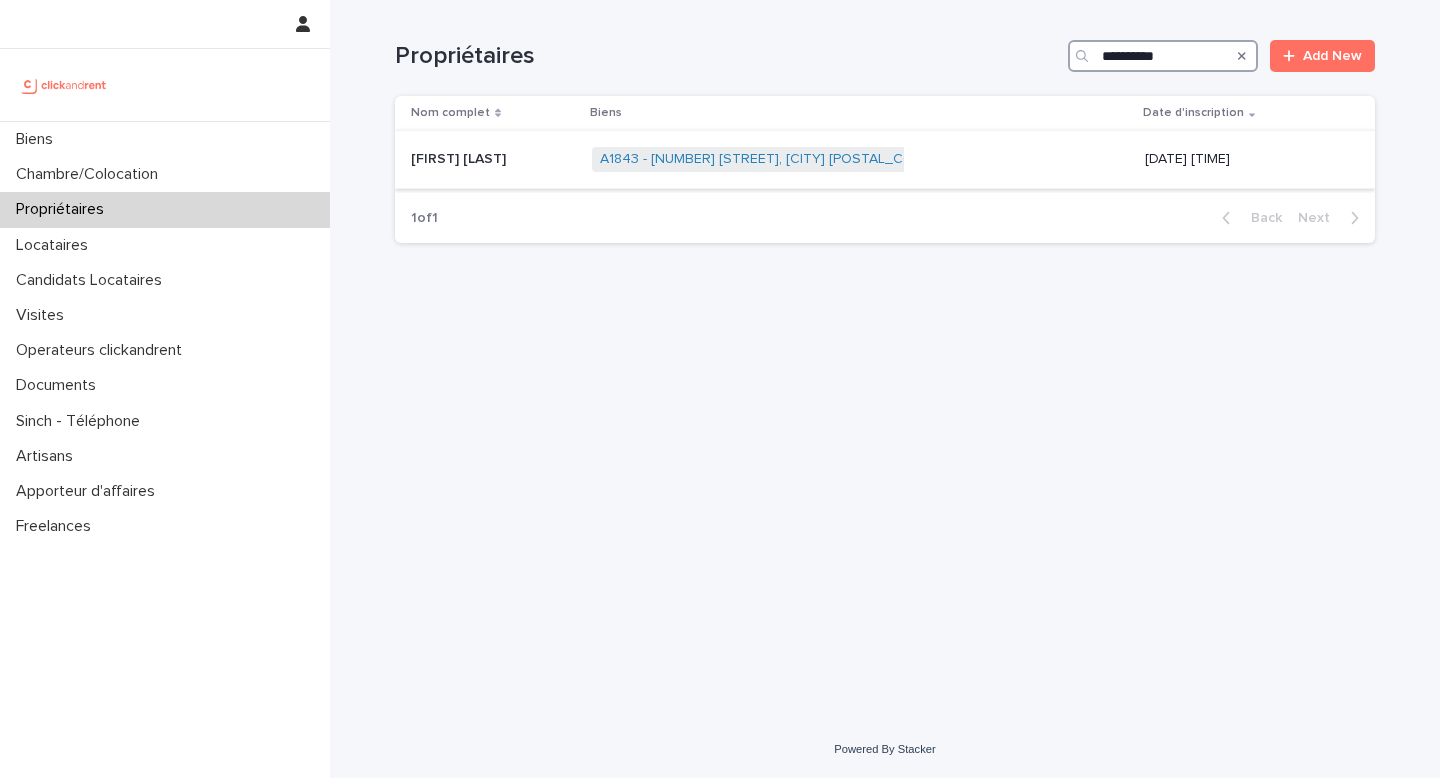 type on "**********" 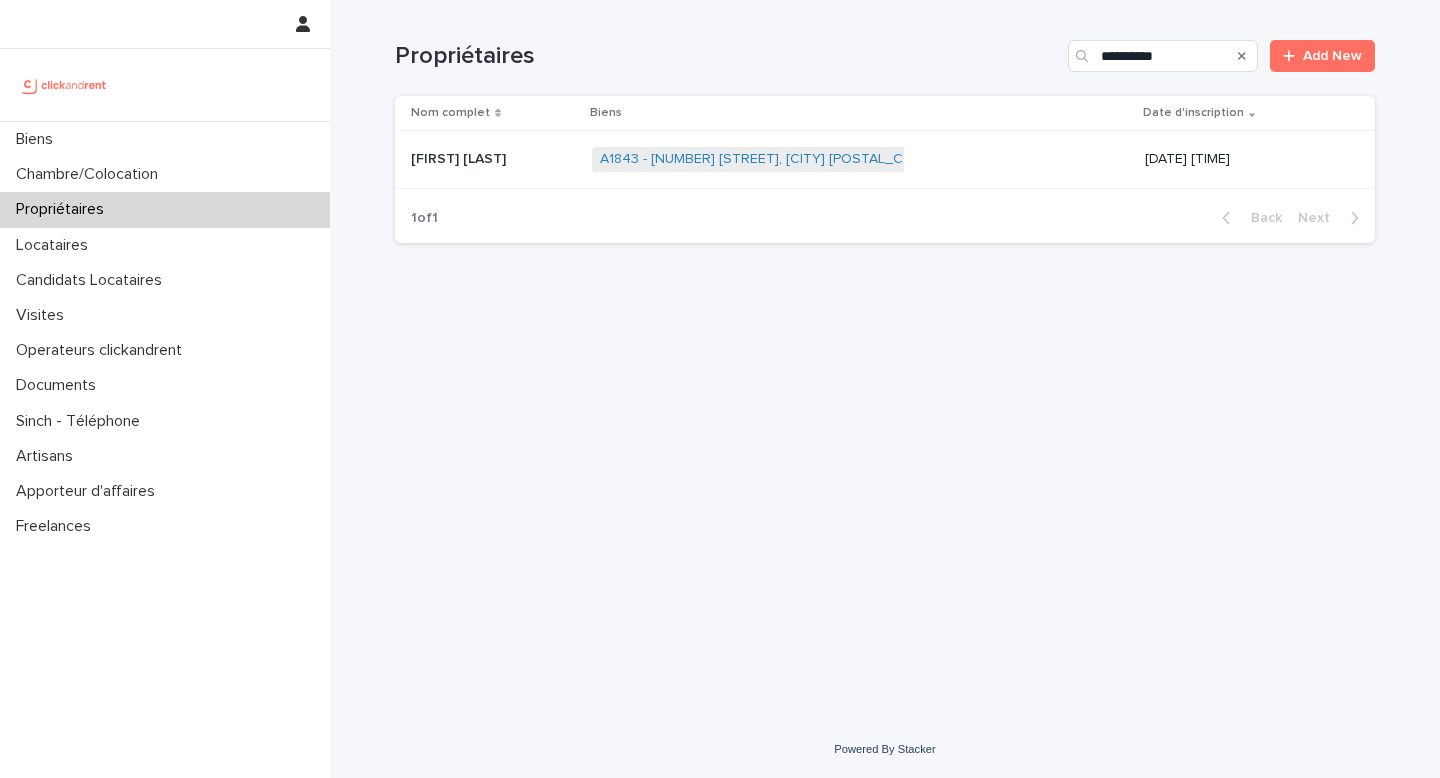 click on "A1843 - [NUMBER] [STREET], [CITY] [POSTAL_CODE] + 0" at bounding box center (860, 159) 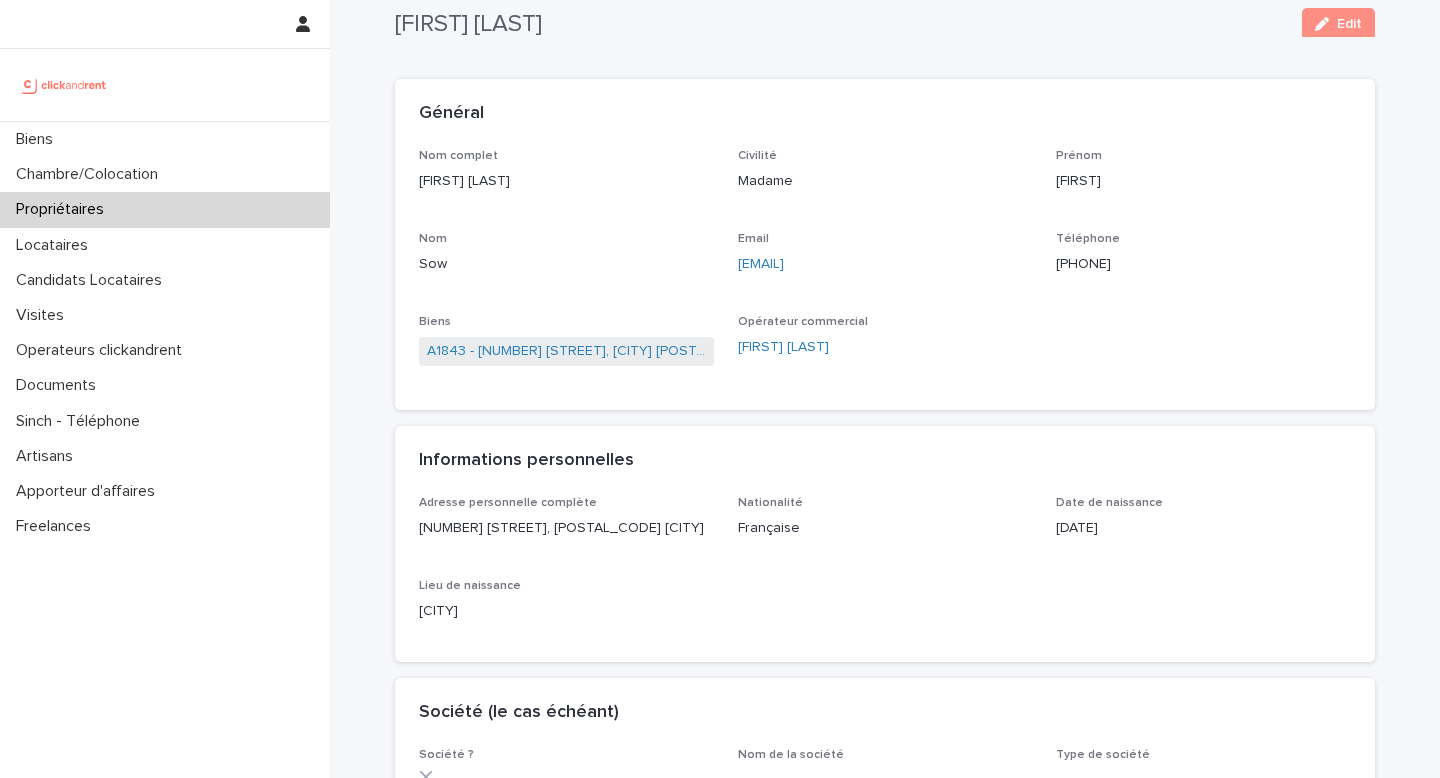 scroll, scrollTop: 65, scrollLeft: 0, axis: vertical 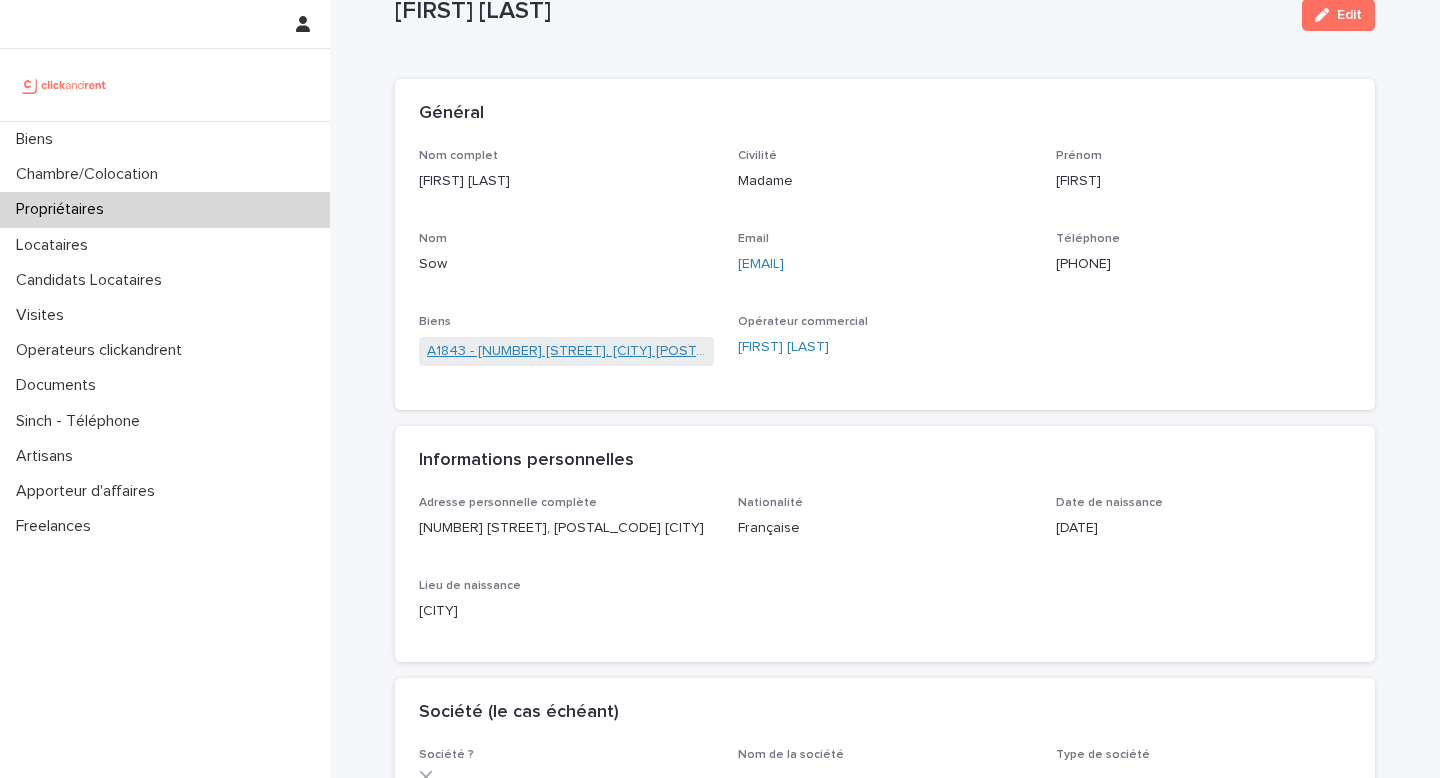 click on "A1843 - [NUMBER] [STREET], [CITY] [POSTAL_CODE]" at bounding box center (566, 351) 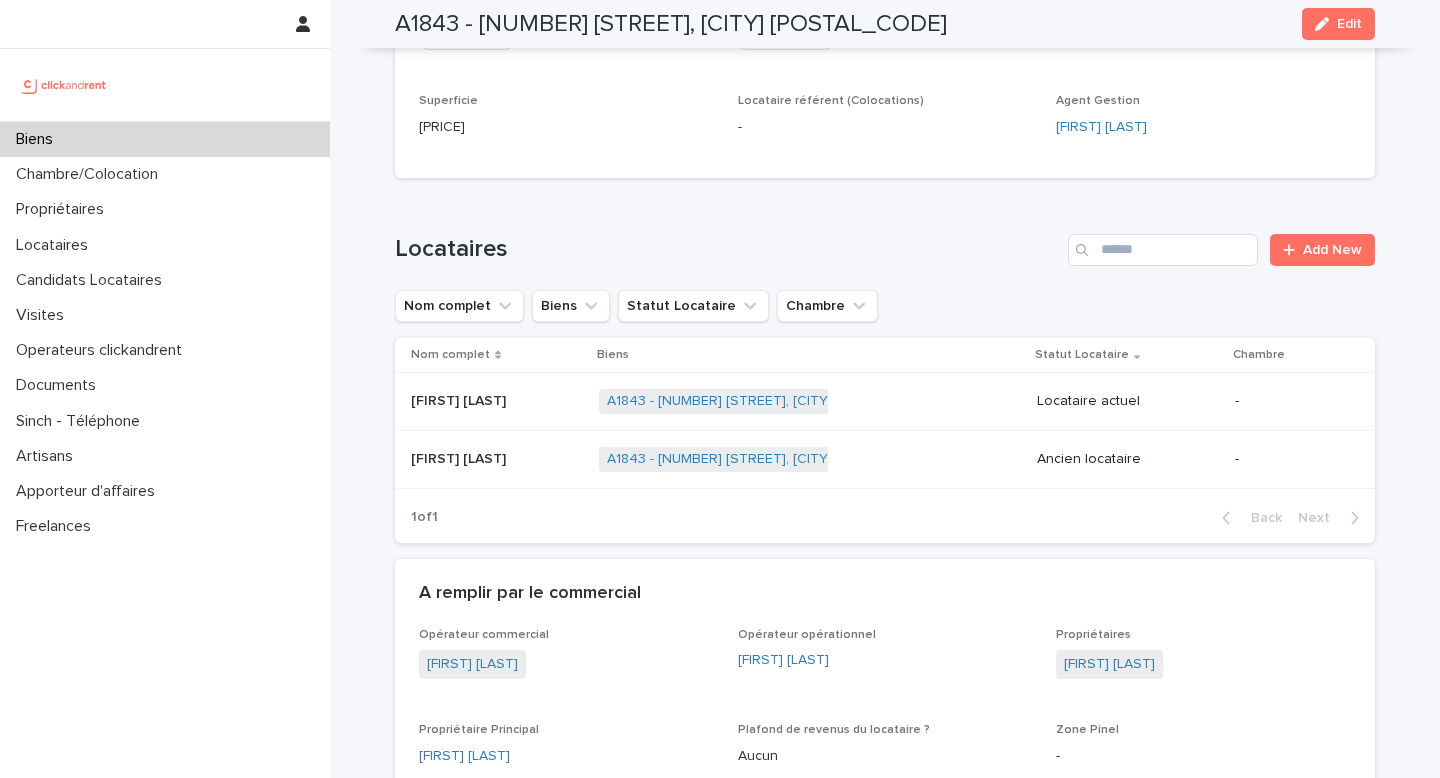 scroll, scrollTop: 701, scrollLeft: 0, axis: vertical 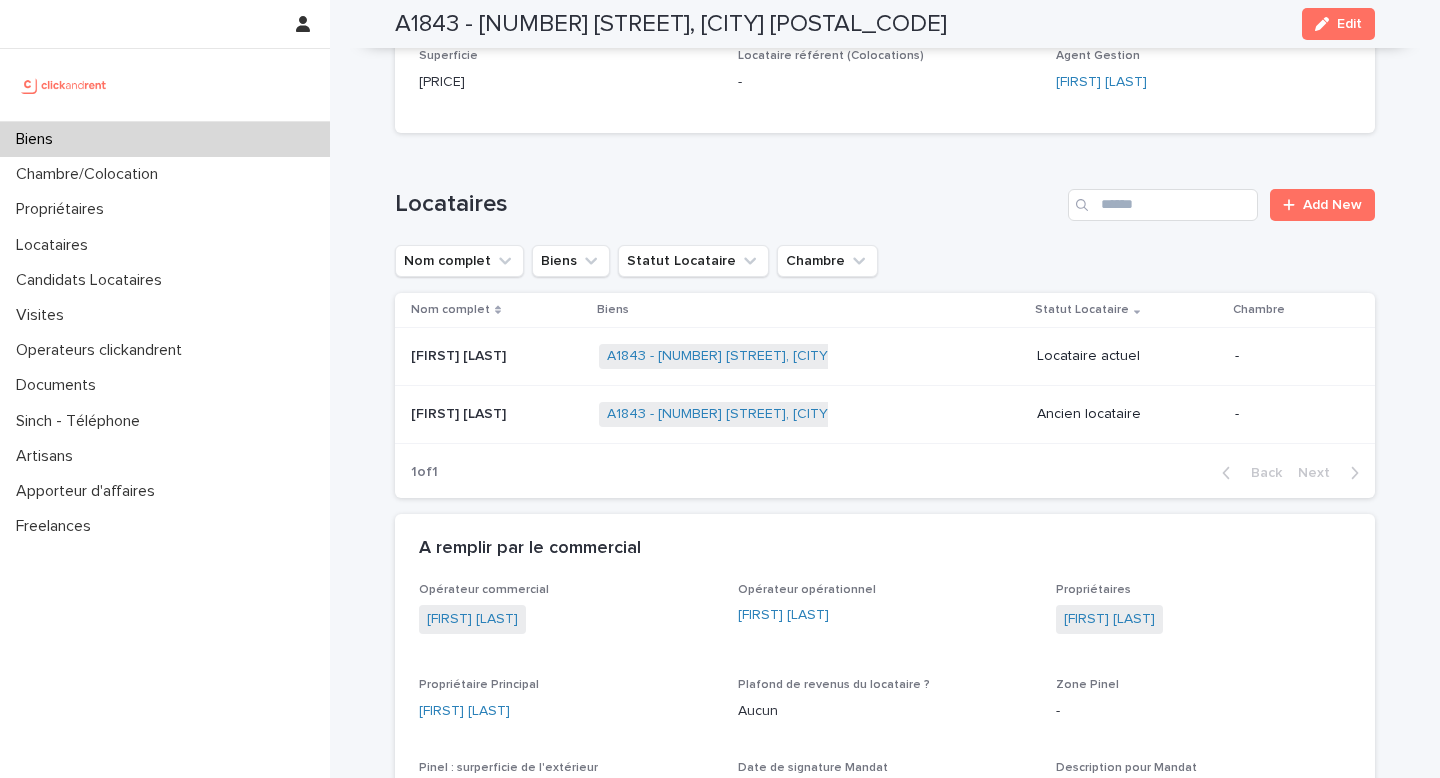 click at bounding box center (497, 356) 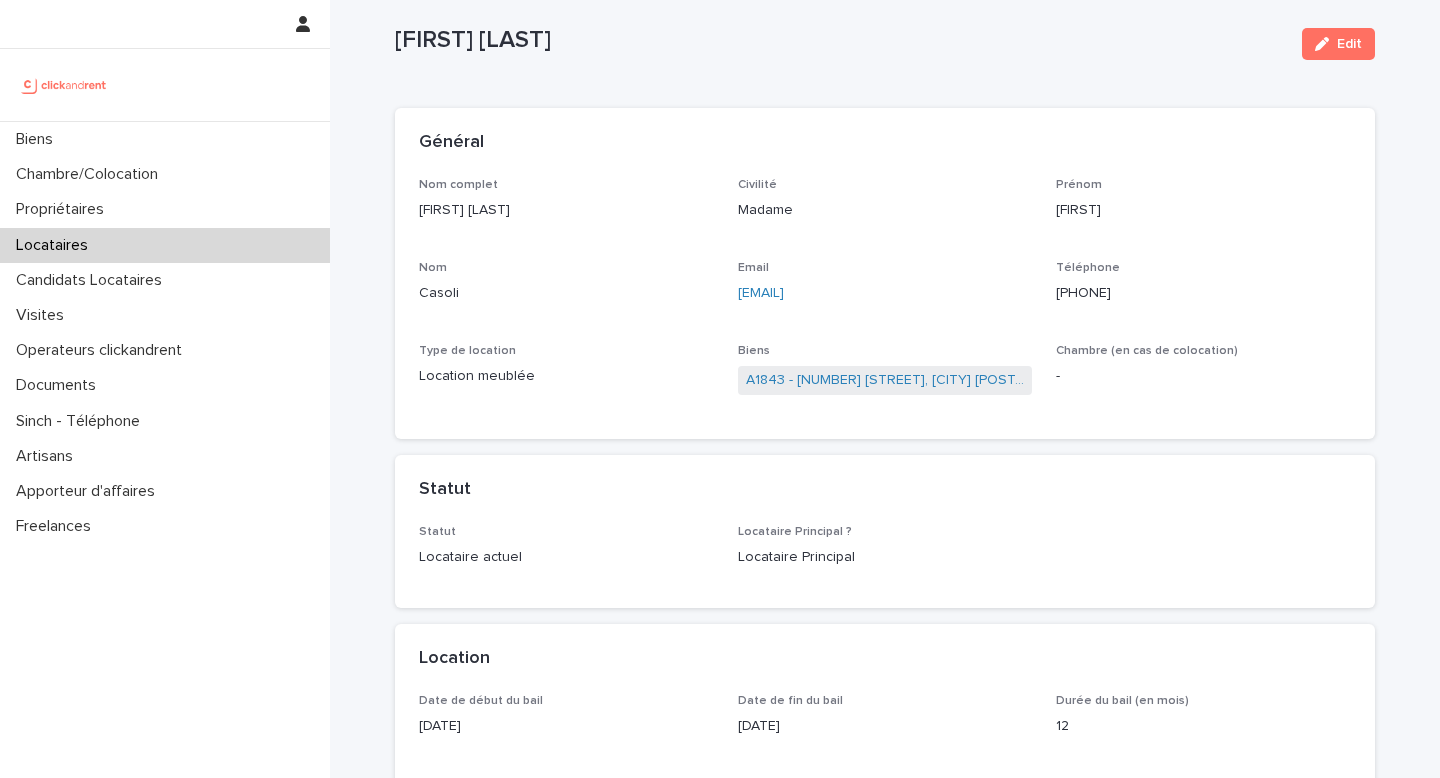 scroll, scrollTop: 16, scrollLeft: 0, axis: vertical 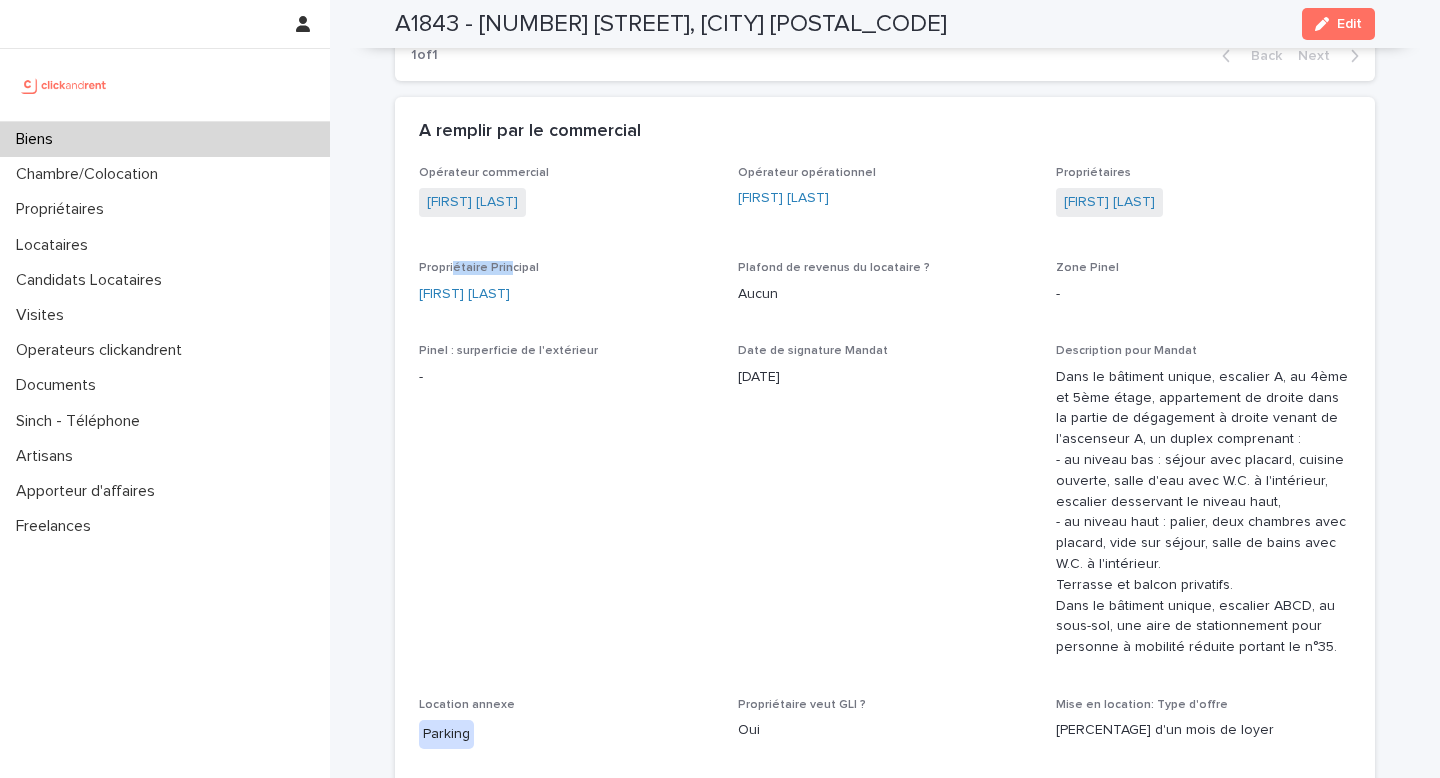 drag, startPoint x: 451, startPoint y: 252, endPoint x: 501, endPoint y: 250, distance: 50.039986 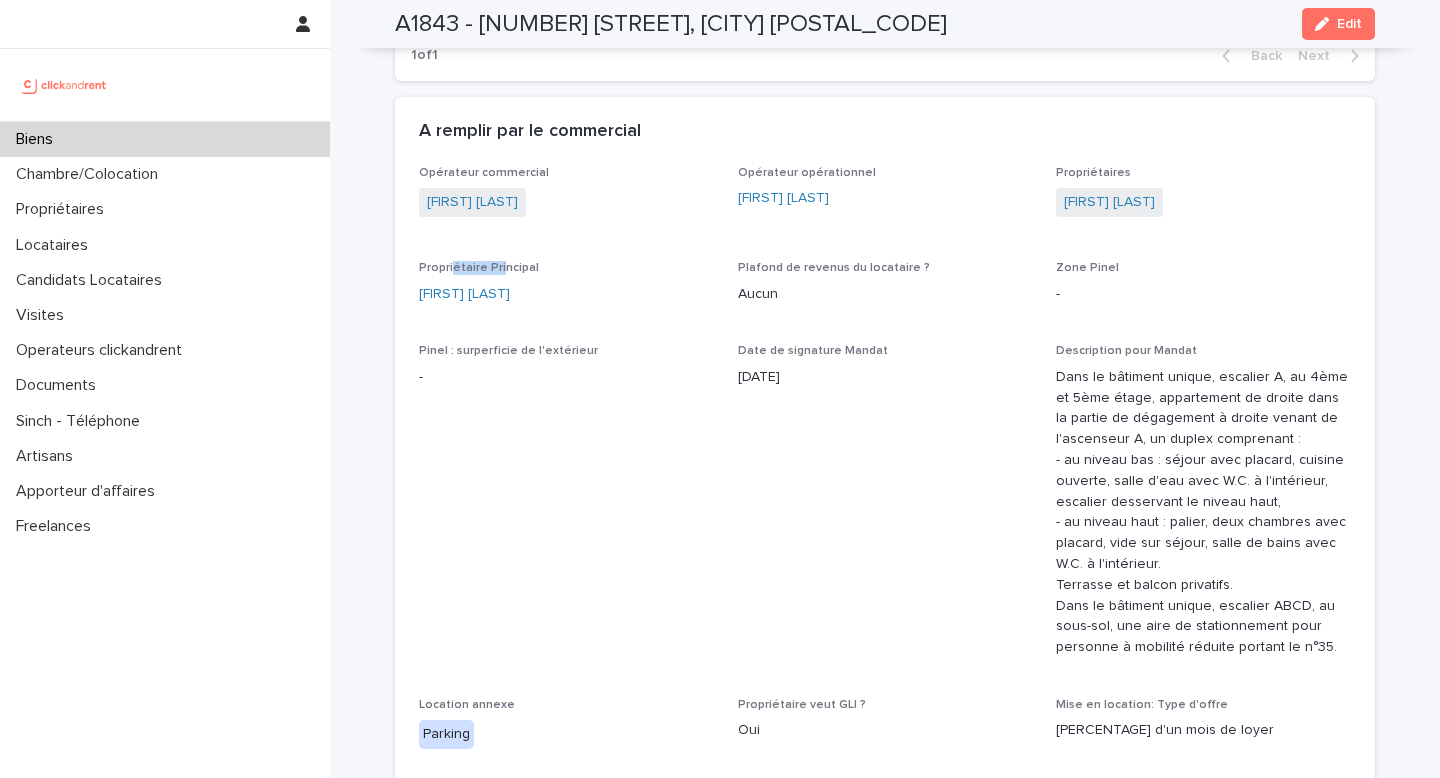 click on "Propriétaire Principal" at bounding box center [479, 268] 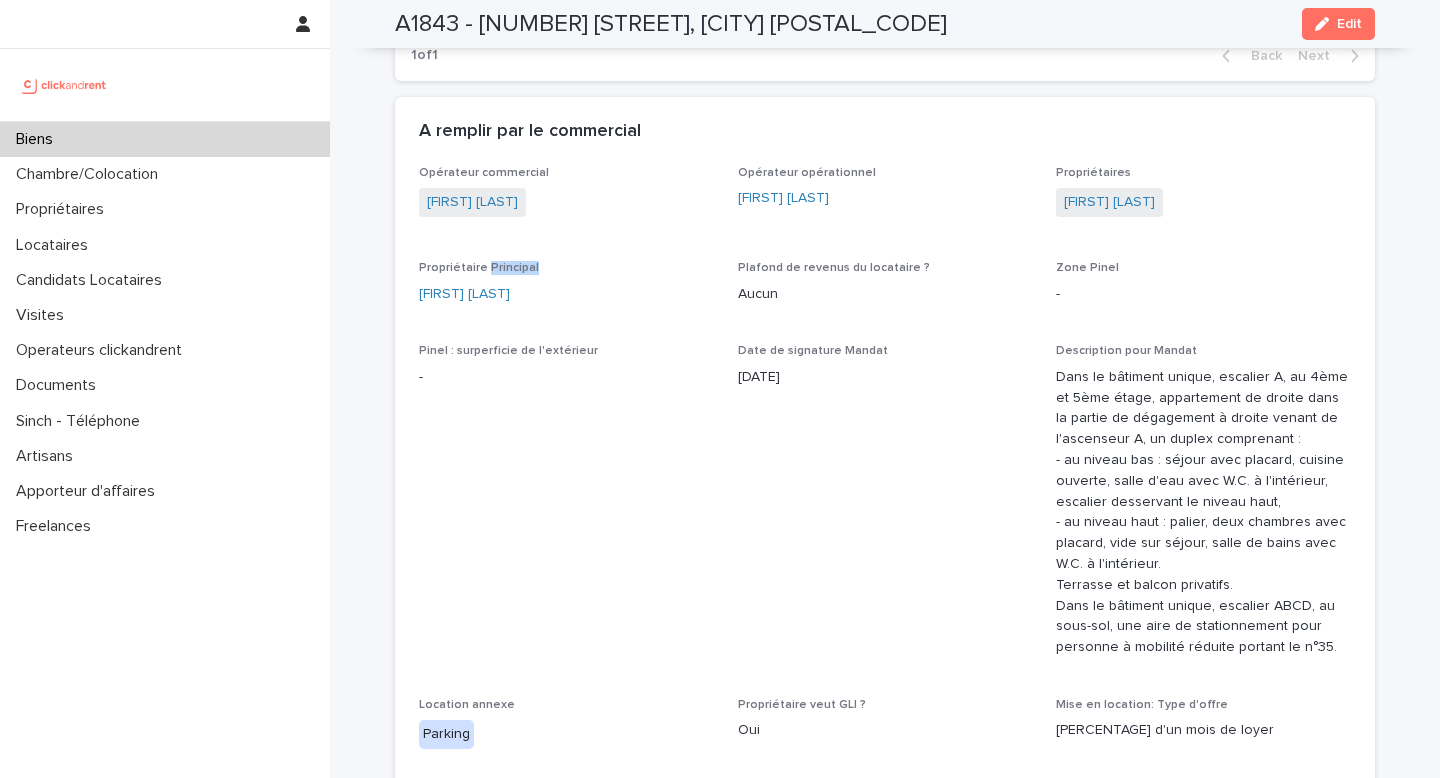 click on "Propriétaire Principal" at bounding box center [479, 268] 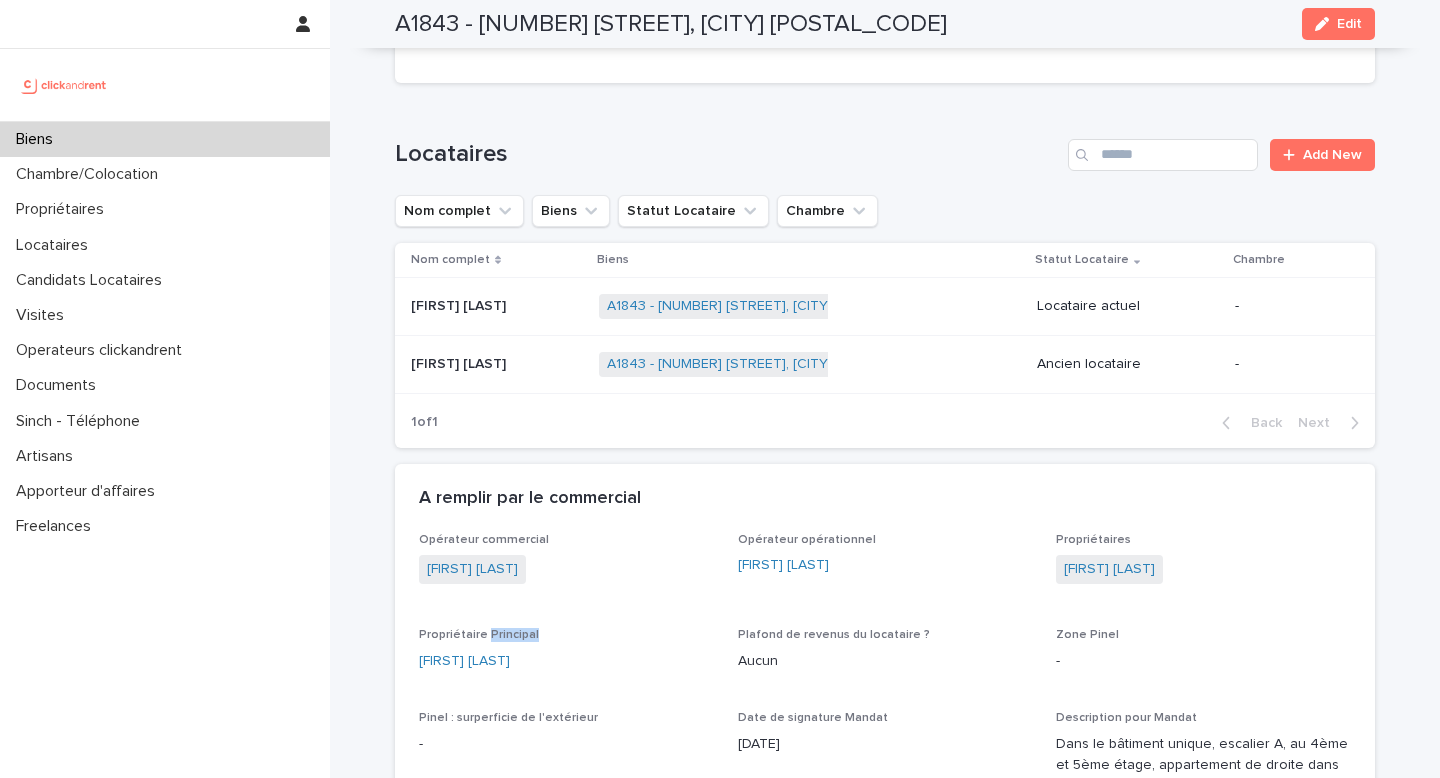 scroll, scrollTop: 752, scrollLeft: 0, axis: vertical 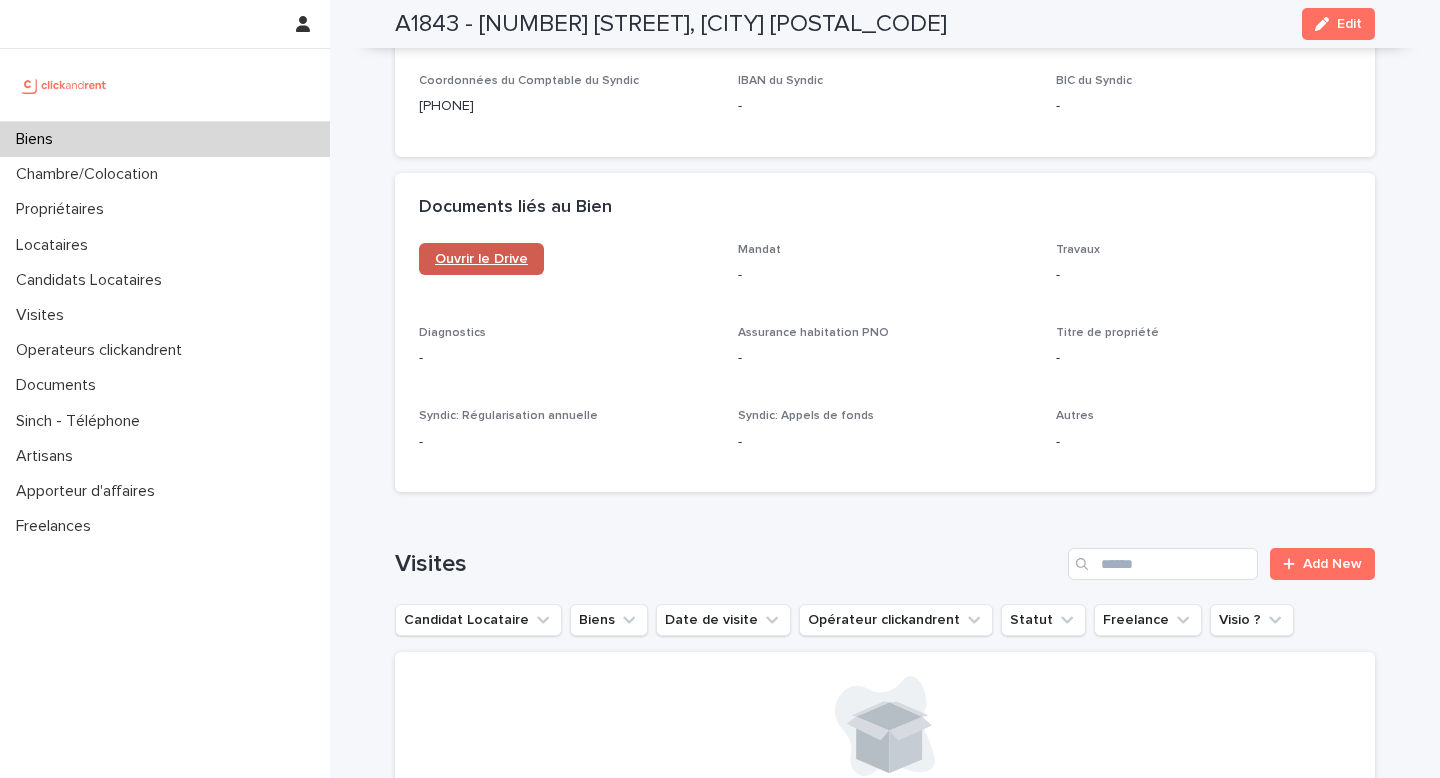 click on "Ouvrir le Drive" at bounding box center (481, 259) 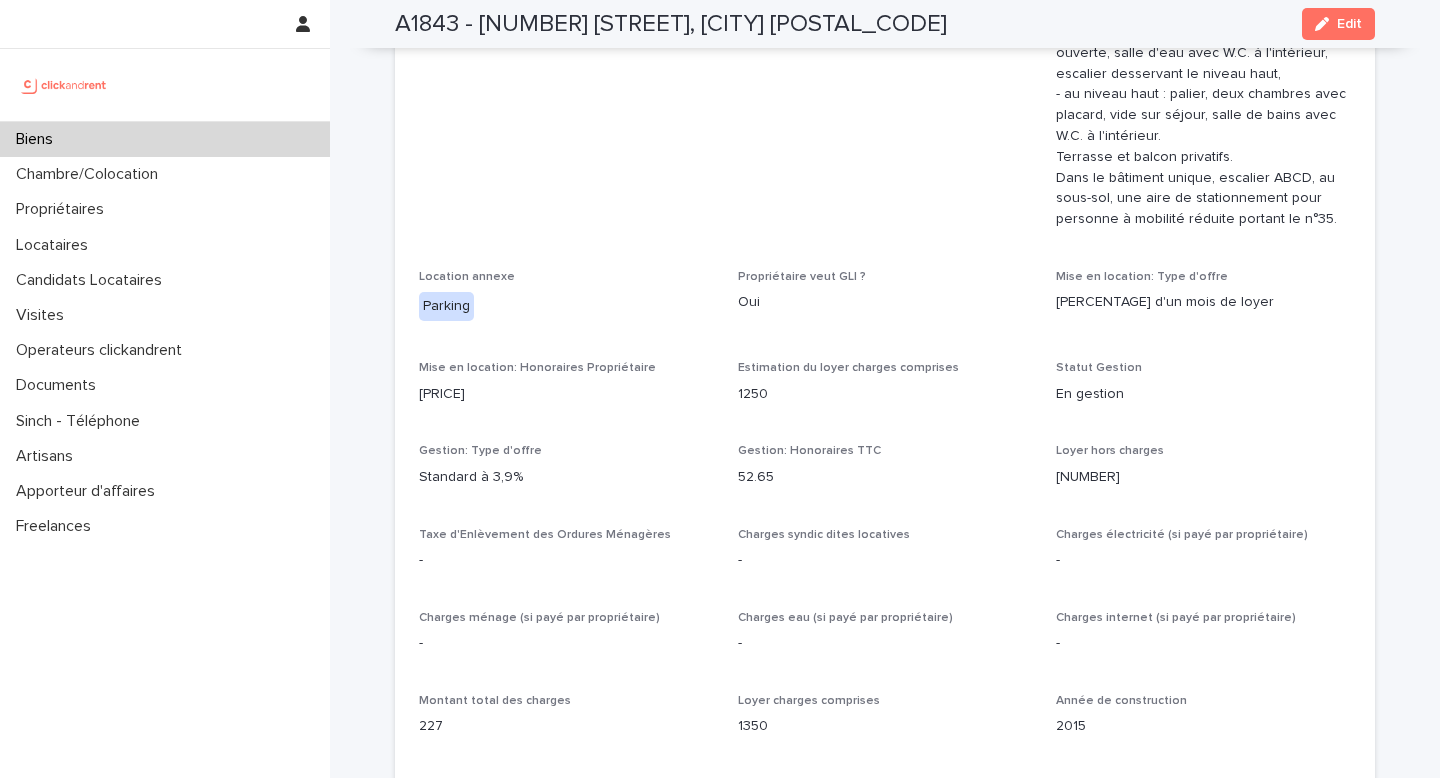 scroll, scrollTop: 1634, scrollLeft: 0, axis: vertical 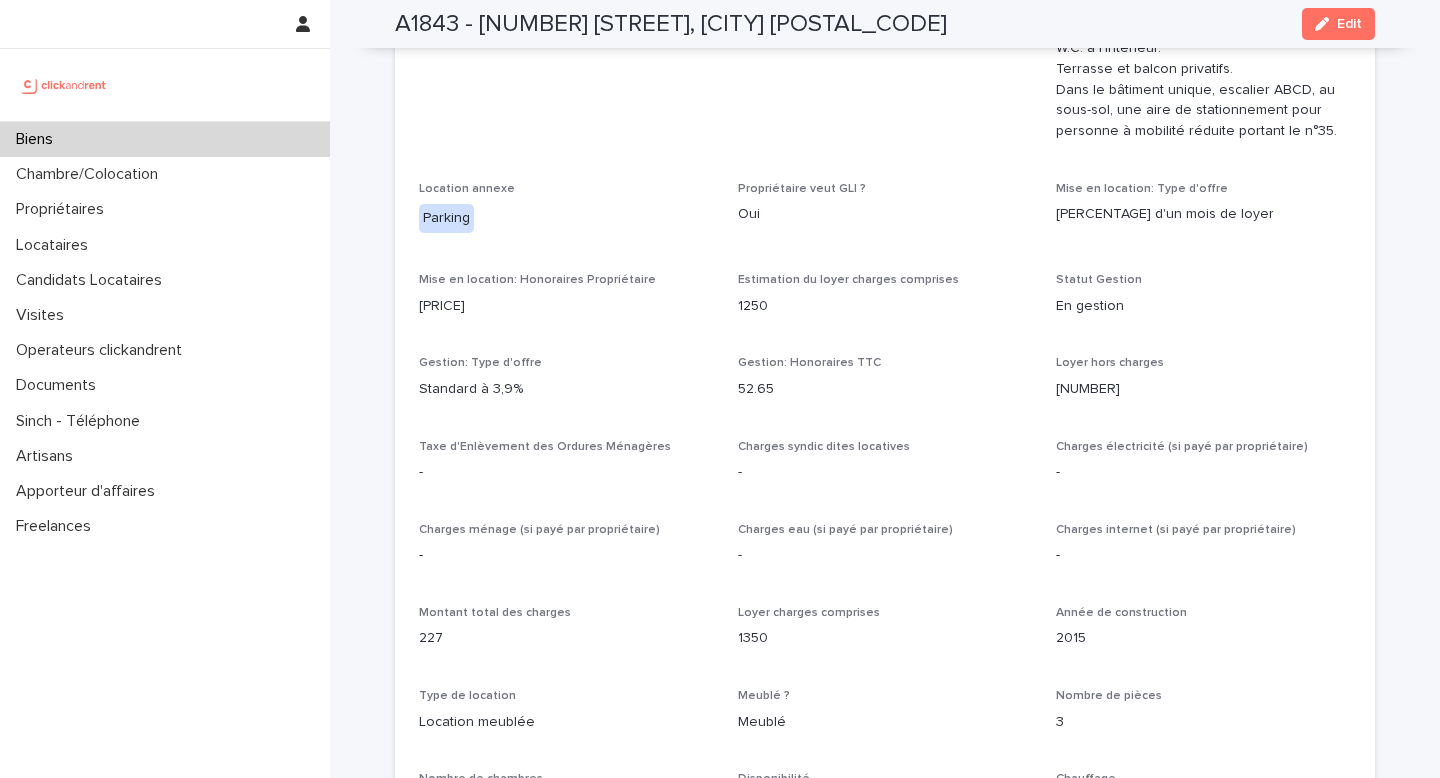 click on "2015" at bounding box center (1203, 636) 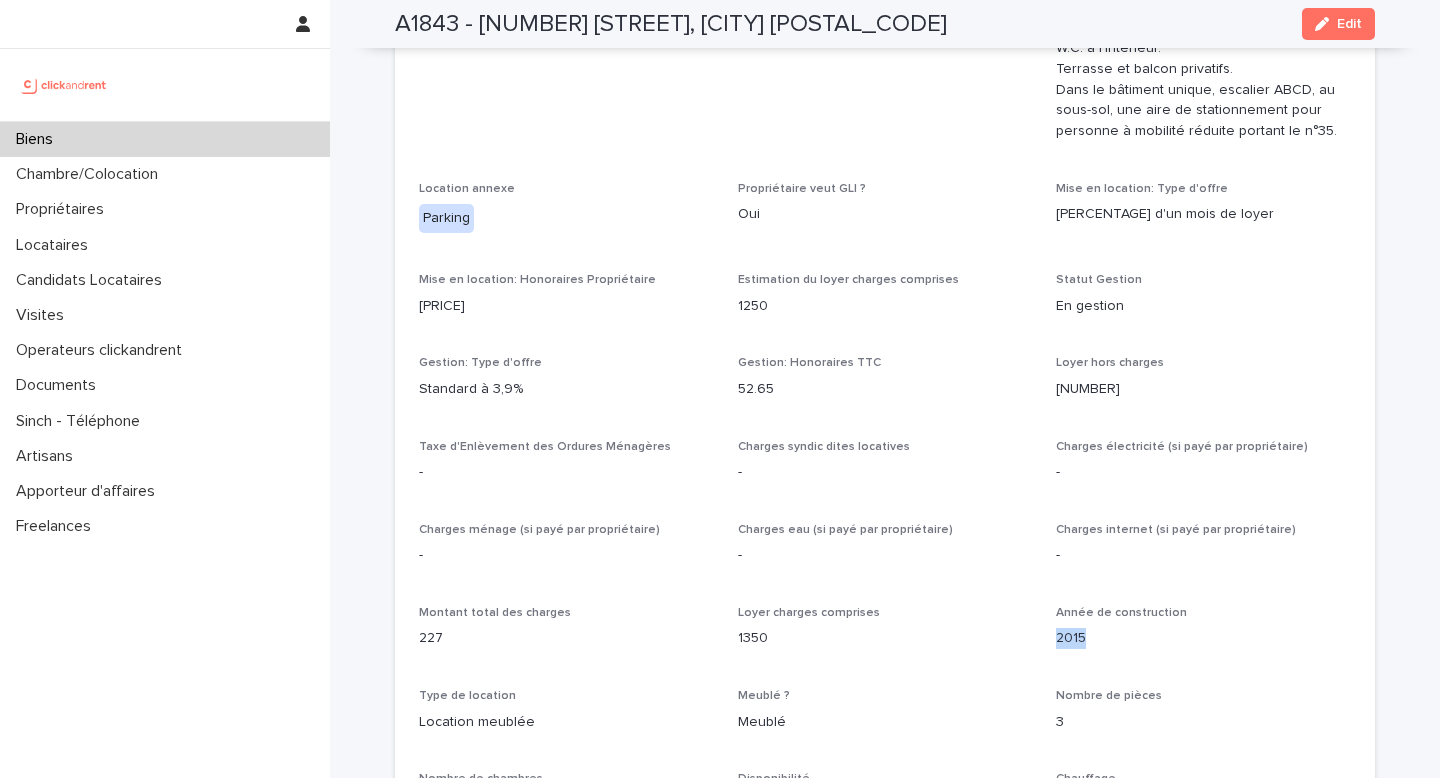 click on "2015" at bounding box center (1203, 636) 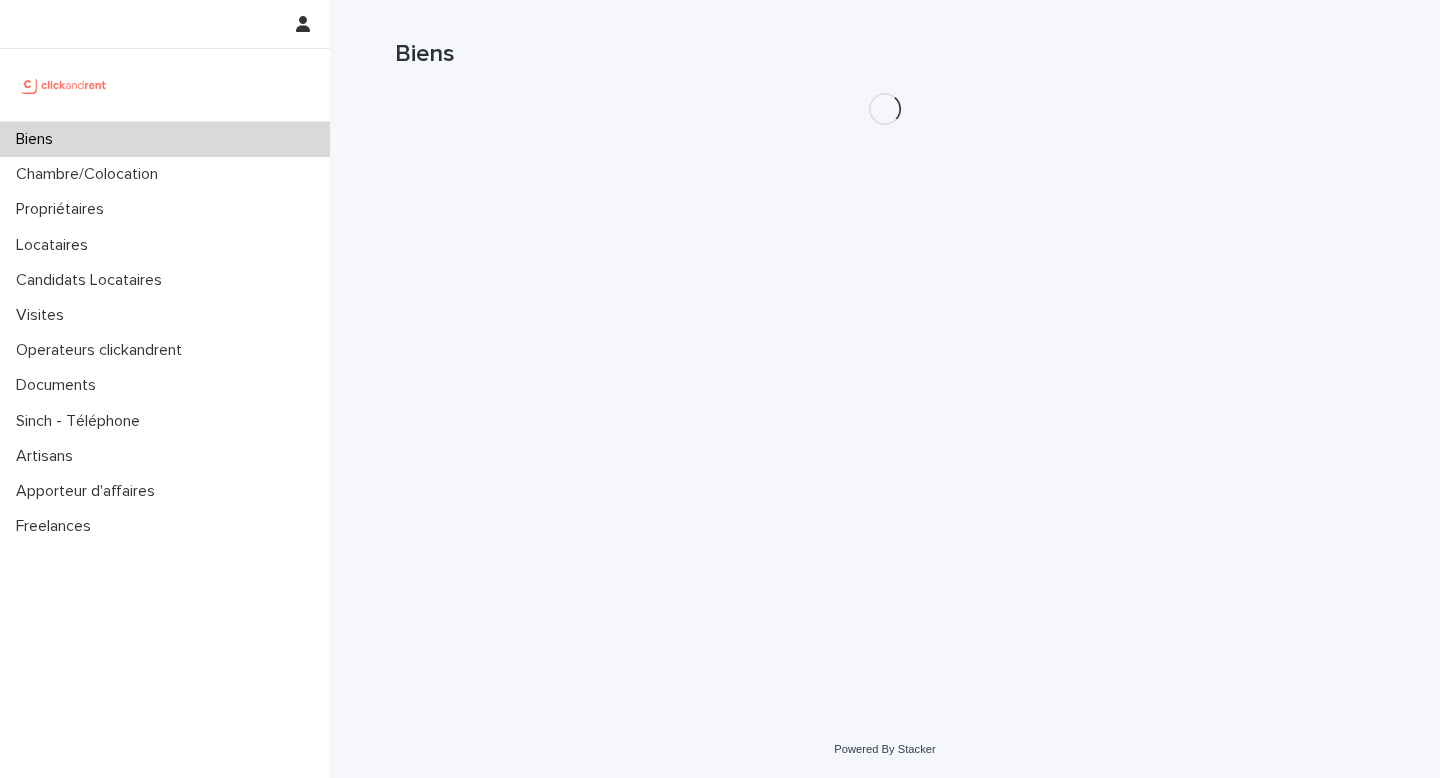 scroll, scrollTop: 0, scrollLeft: 0, axis: both 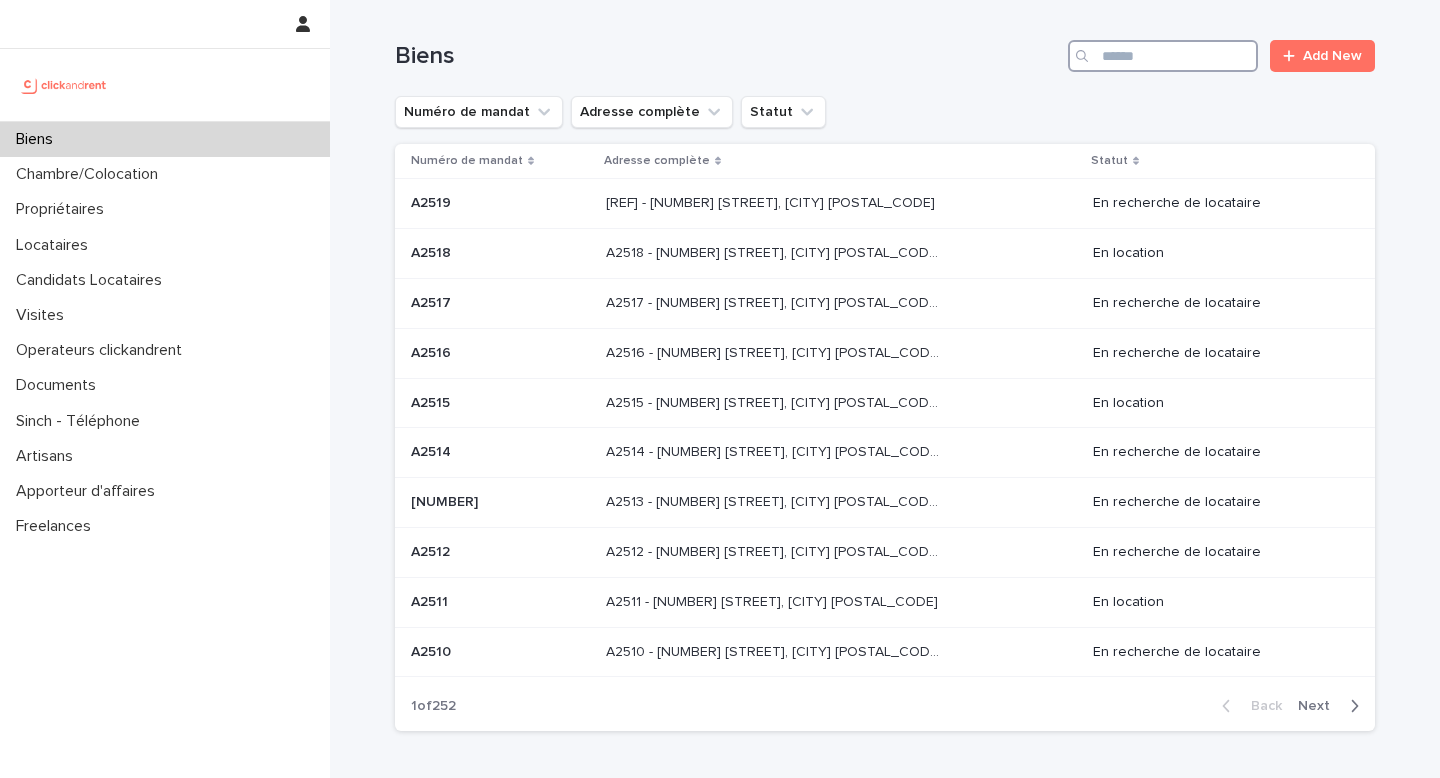 click at bounding box center [1163, 56] 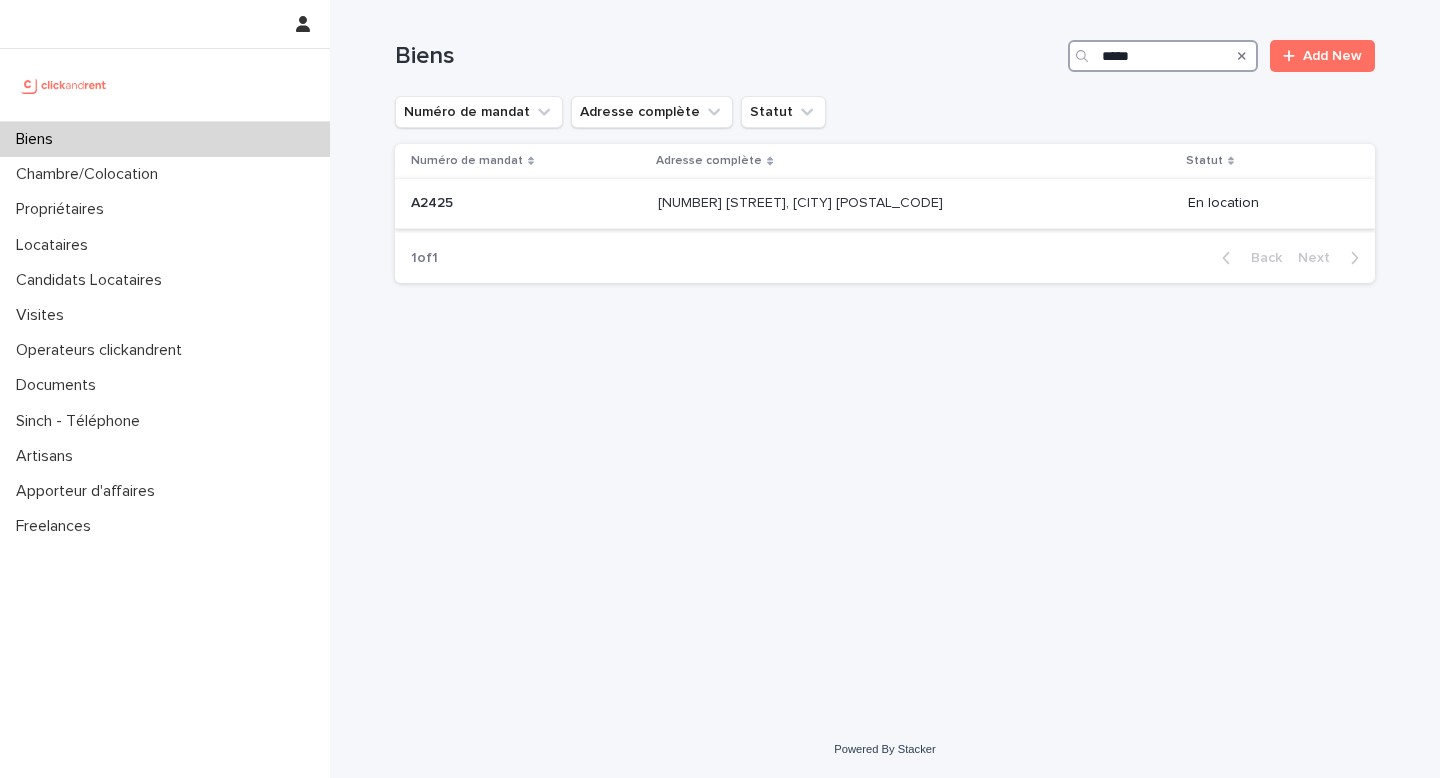 type on "*****" 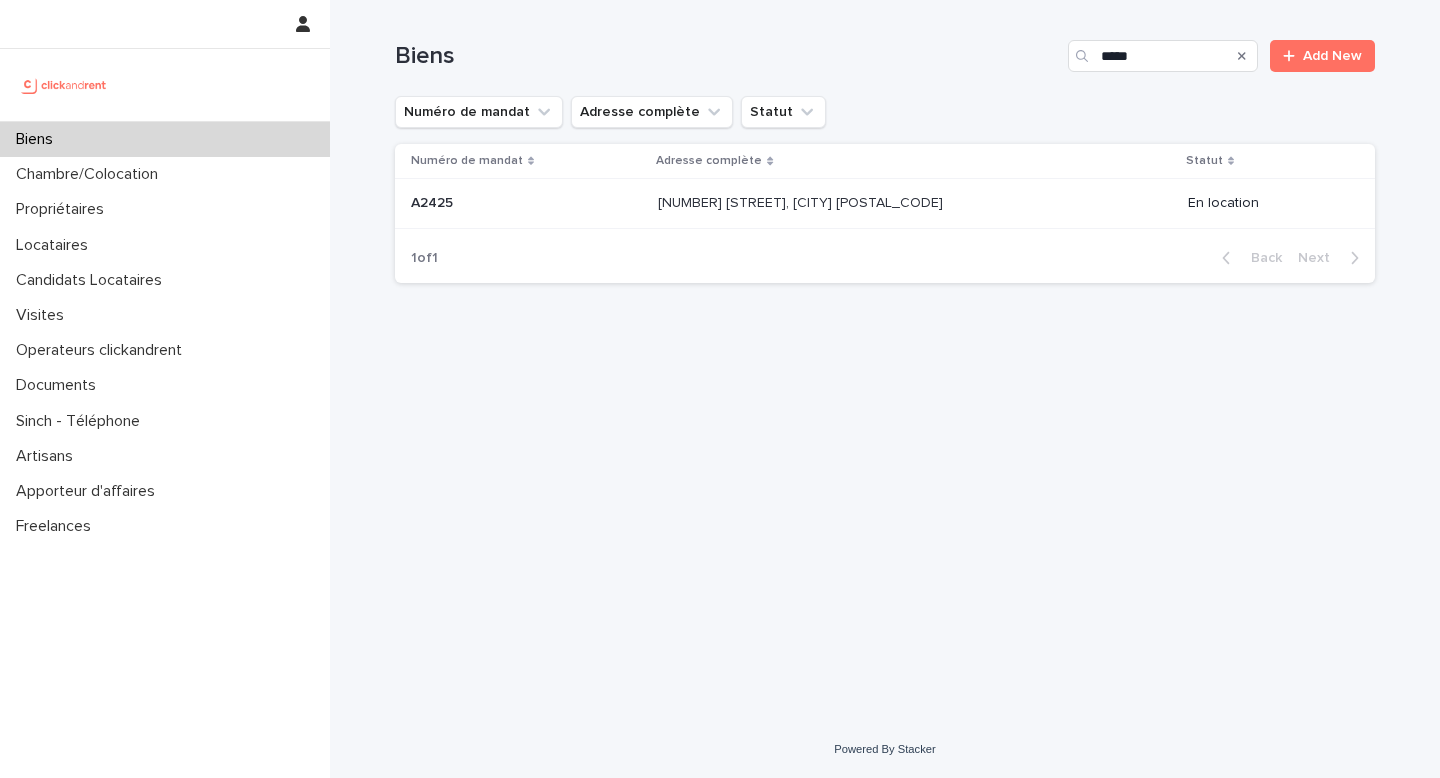 click on "A2425 - [NUMBER] [STREET], [CITY] [POSTAL_CODE] A2425 - [NUMBER] [STREET], [CITY] [POSTAL_CODE]" at bounding box center (914, 203) 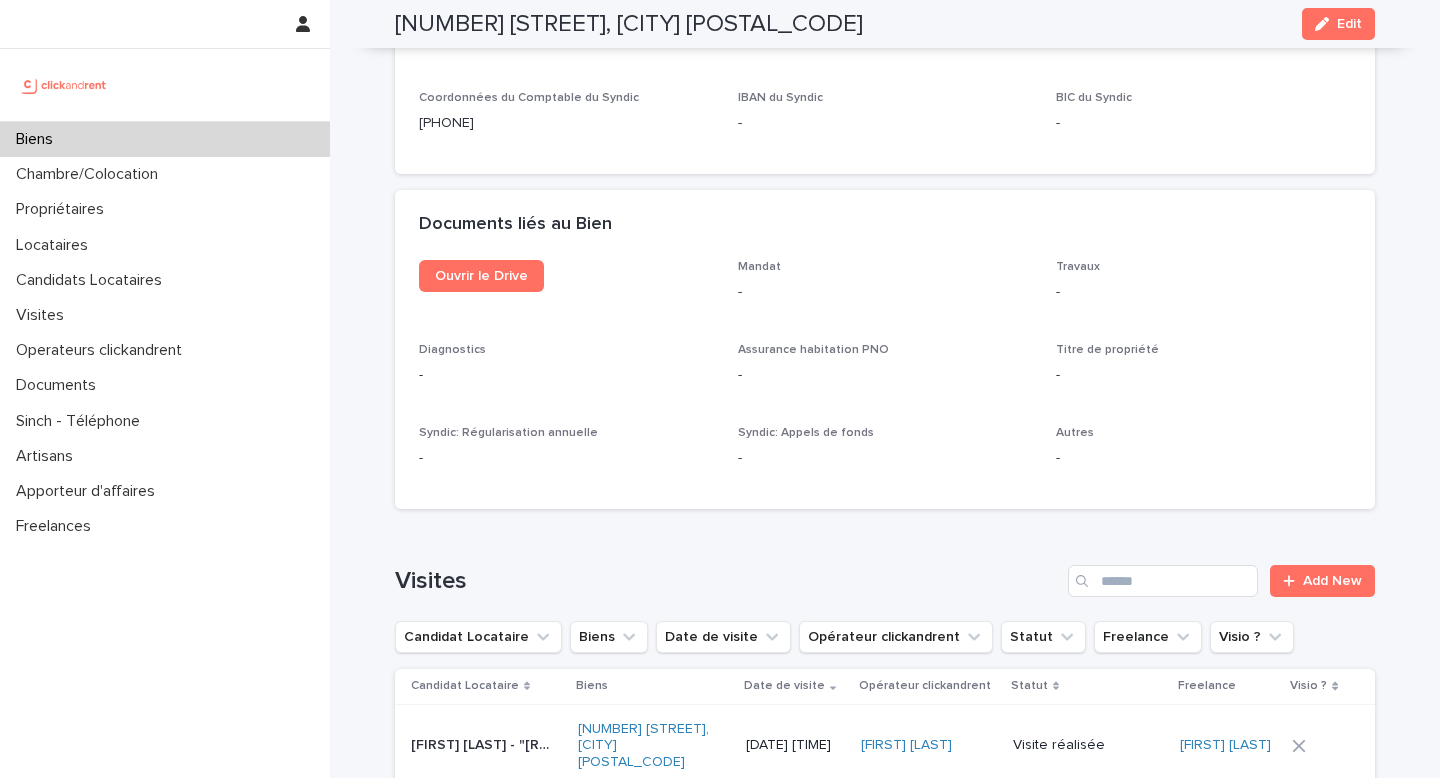 scroll, scrollTop: 6954, scrollLeft: 0, axis: vertical 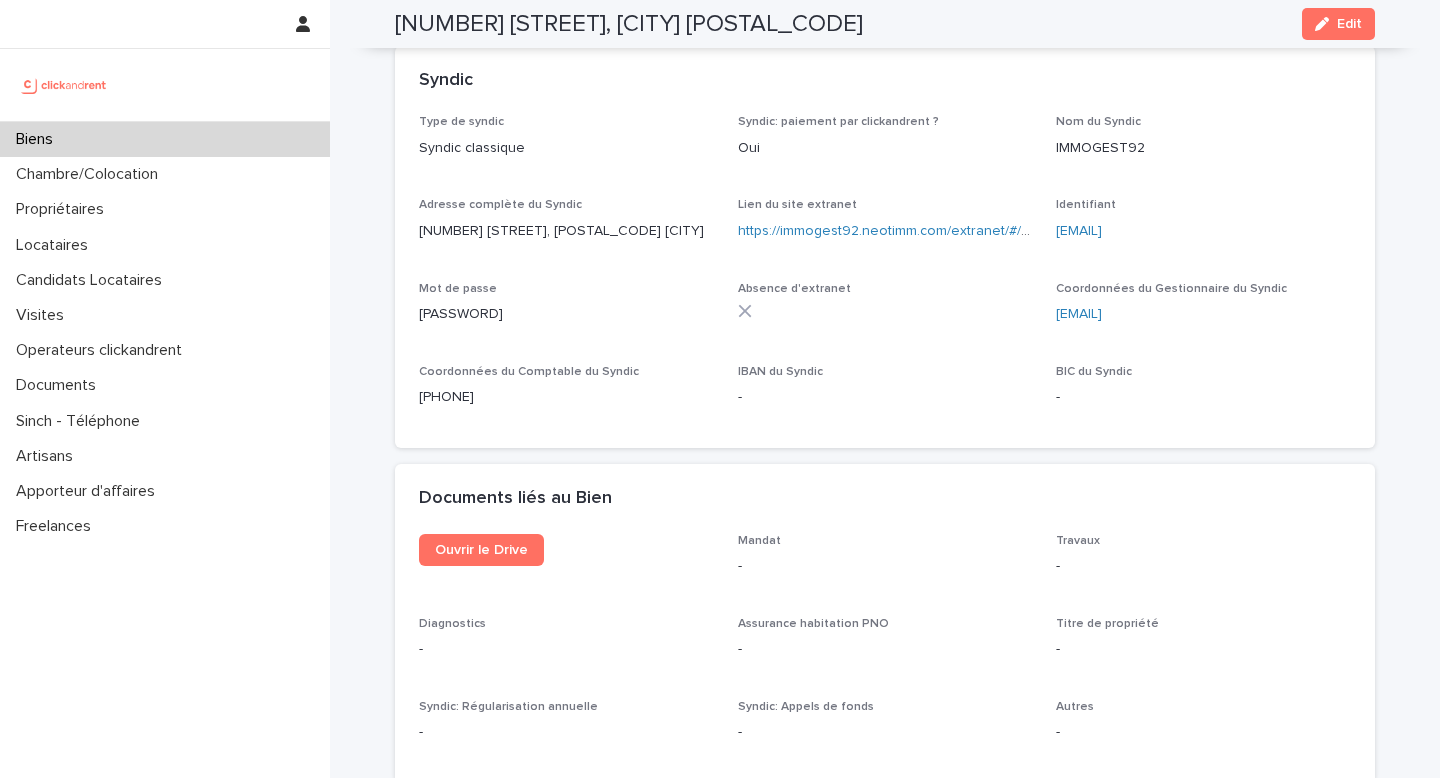 click on "Documents liés au Bien" at bounding box center [885, 499] 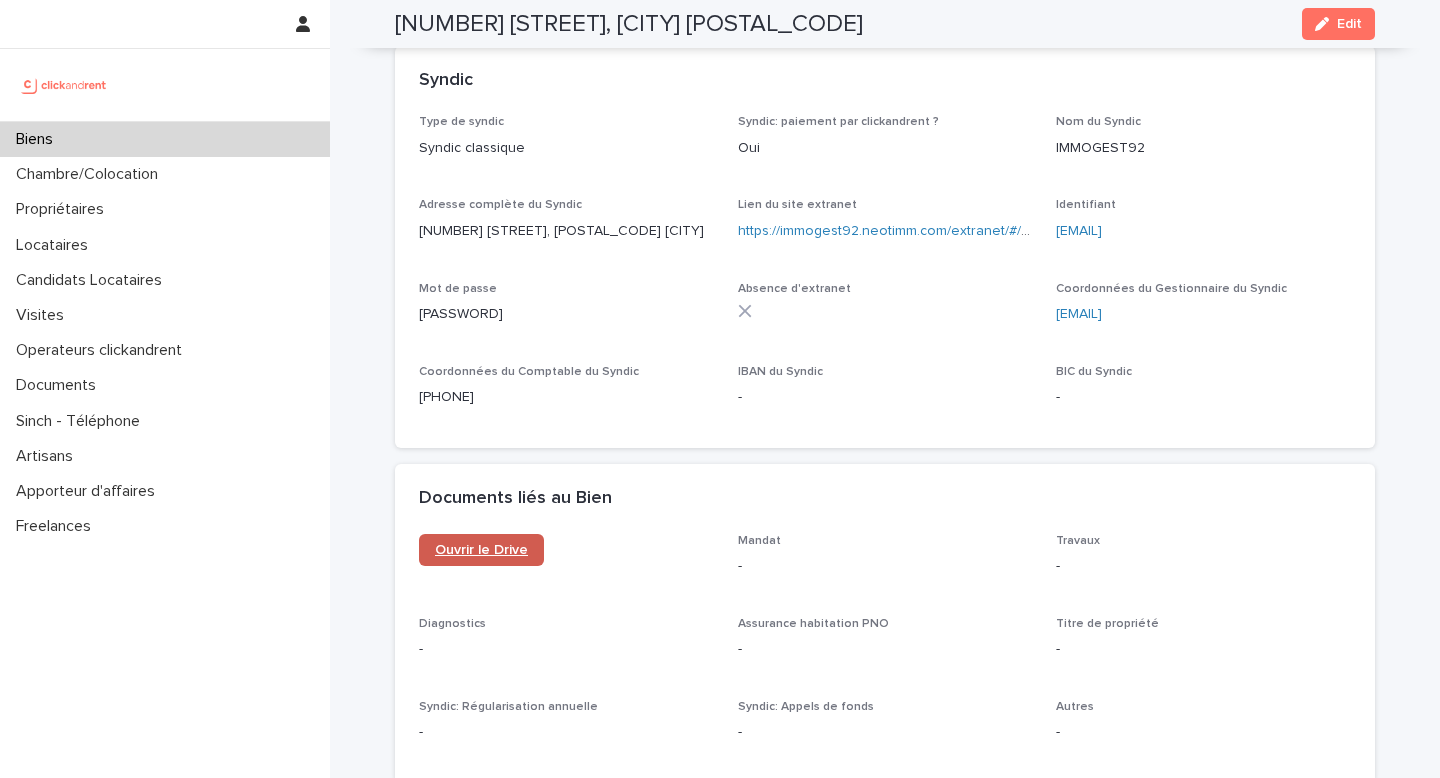 click on "Ouvrir le Drive" at bounding box center [481, 550] 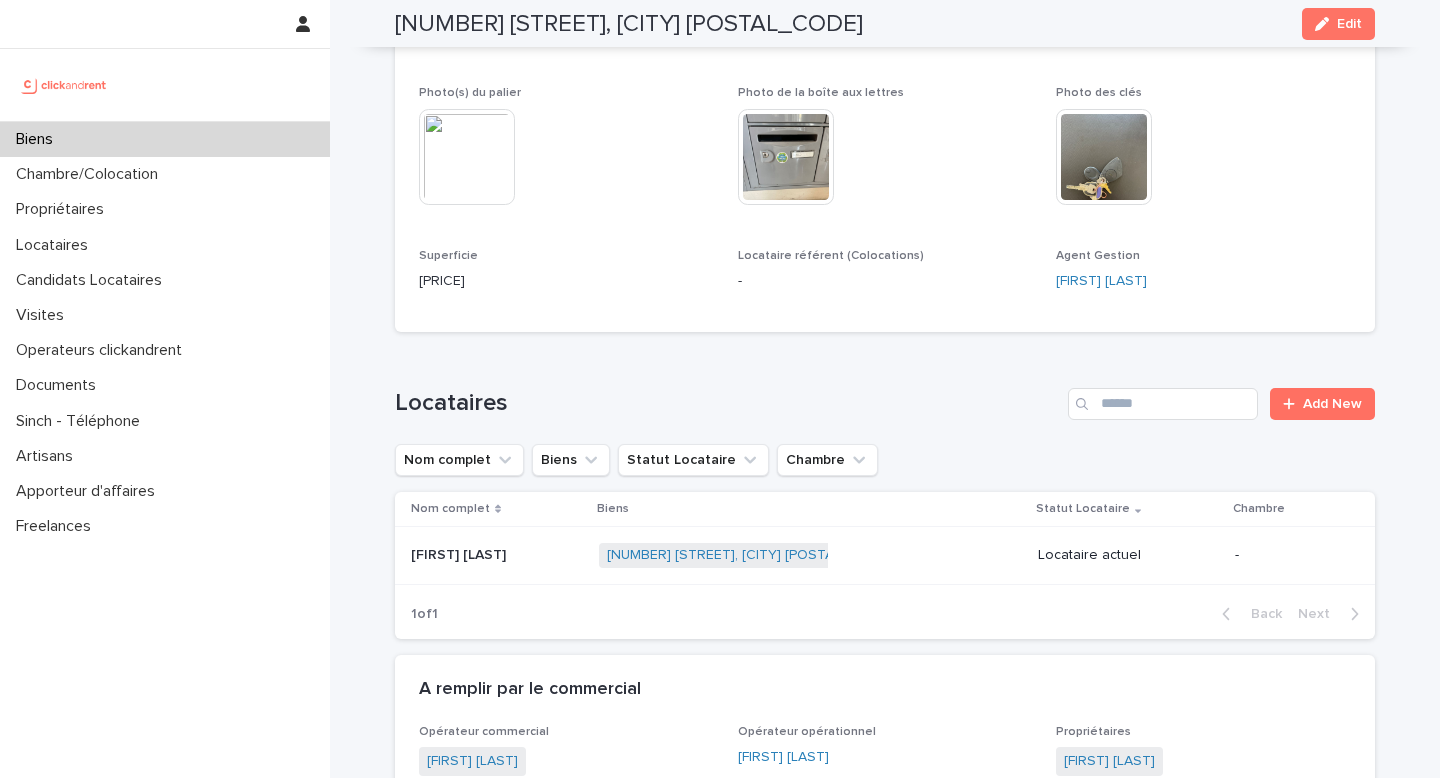 scroll, scrollTop: 832, scrollLeft: 0, axis: vertical 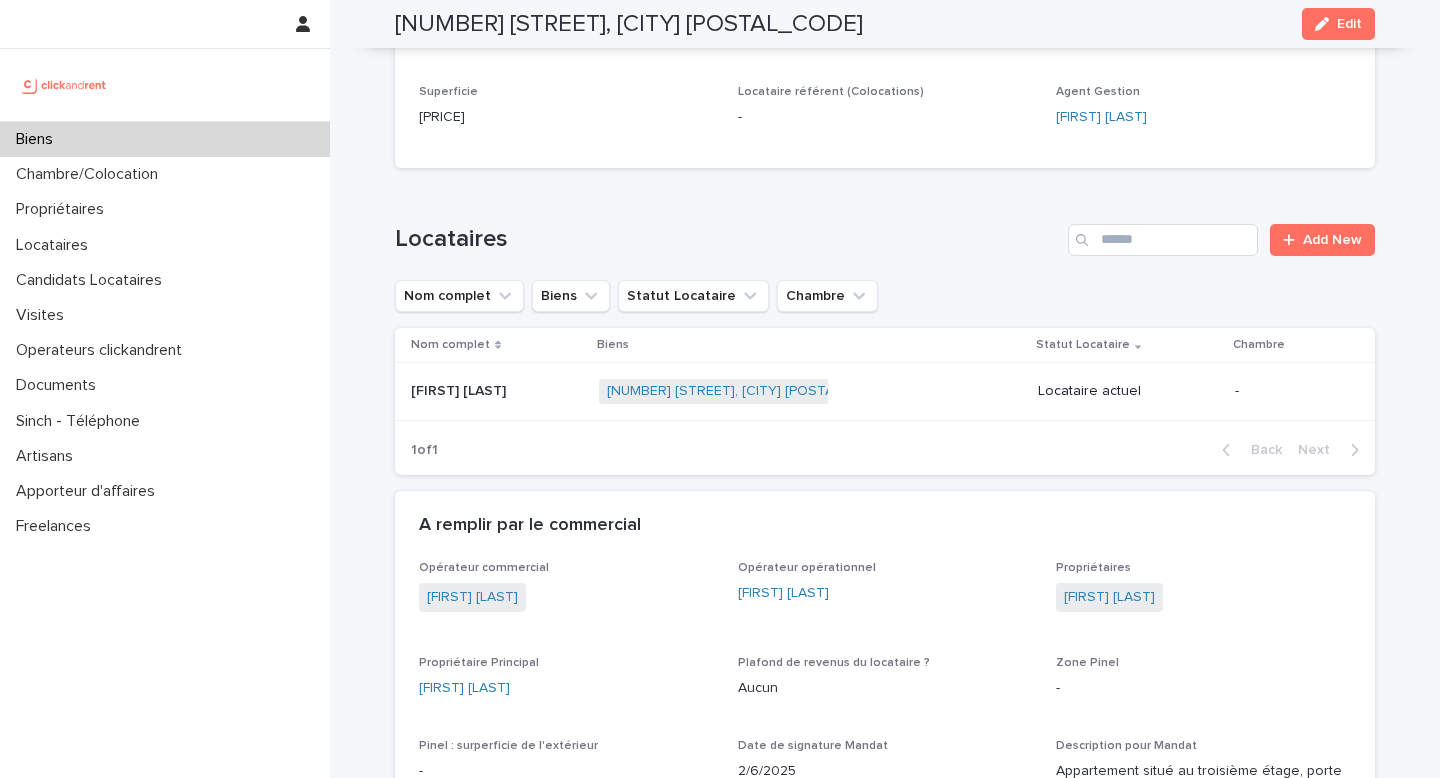click on "[FIRST] [LAST]" at bounding box center [460, 389] 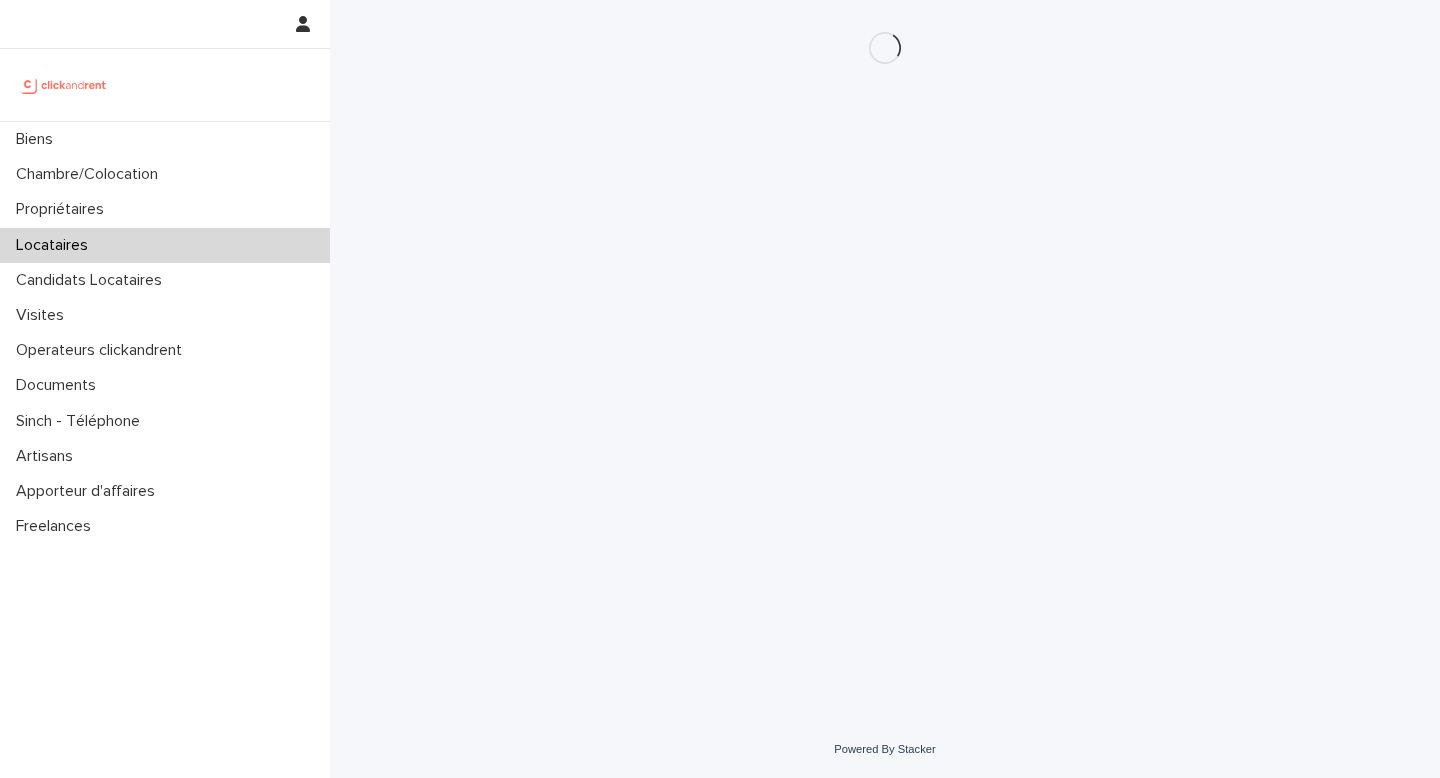 scroll, scrollTop: 0, scrollLeft: 0, axis: both 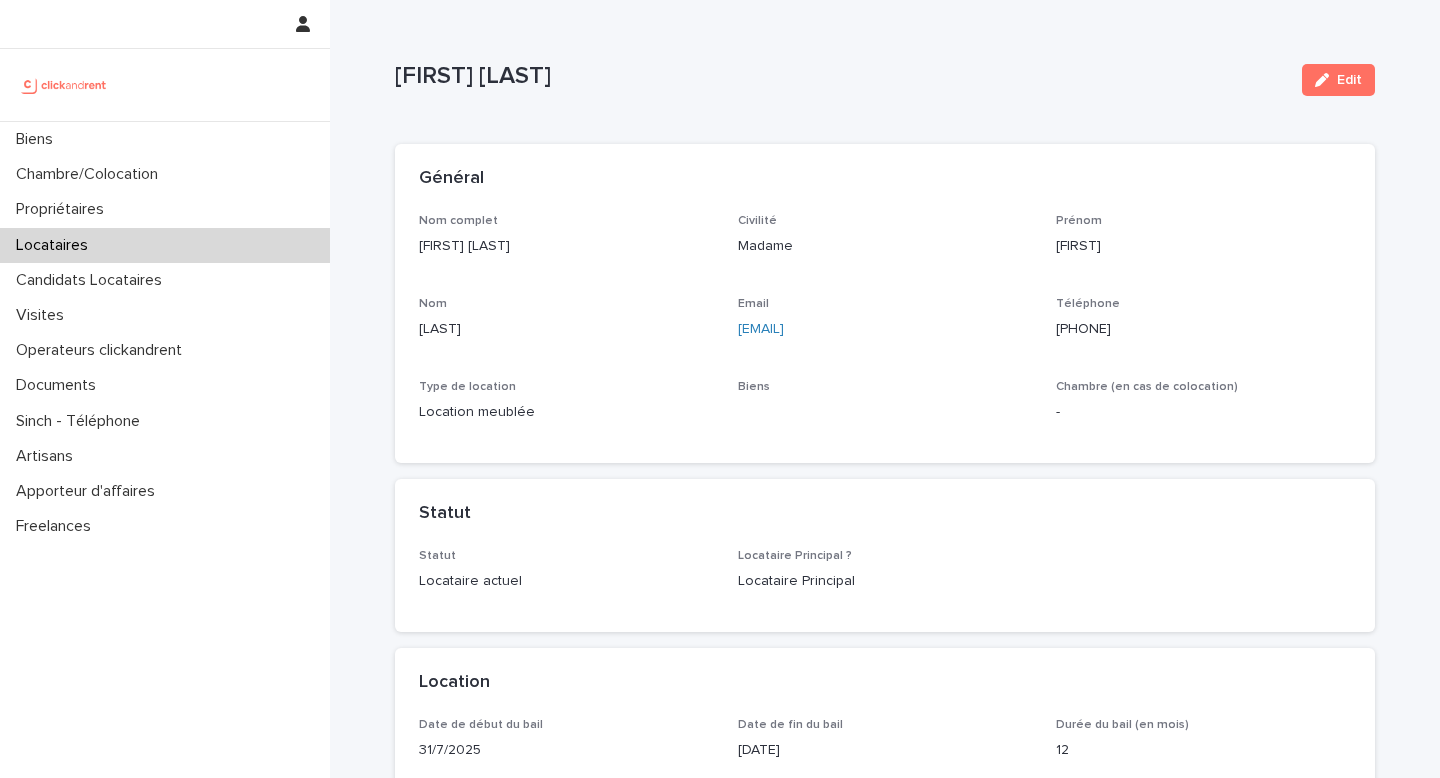 click on "[PHONE]" 